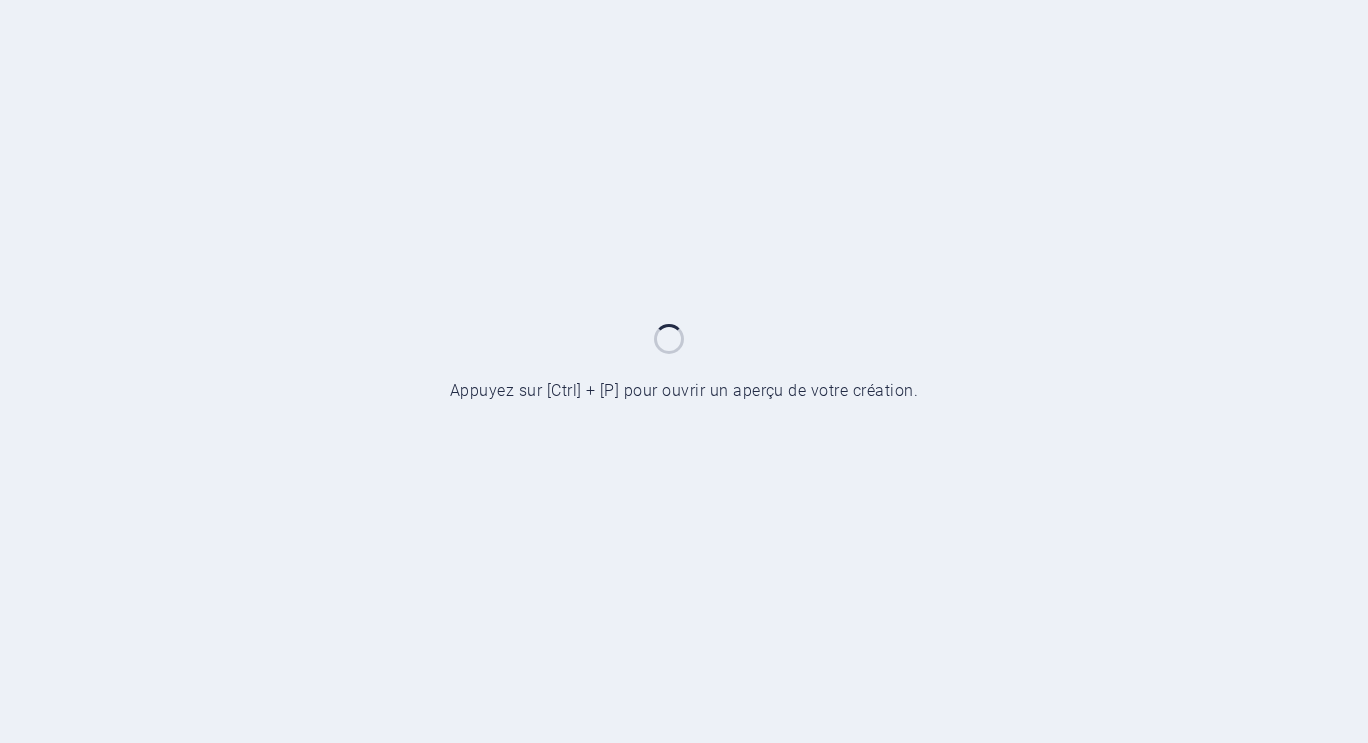 scroll, scrollTop: 0, scrollLeft: 0, axis: both 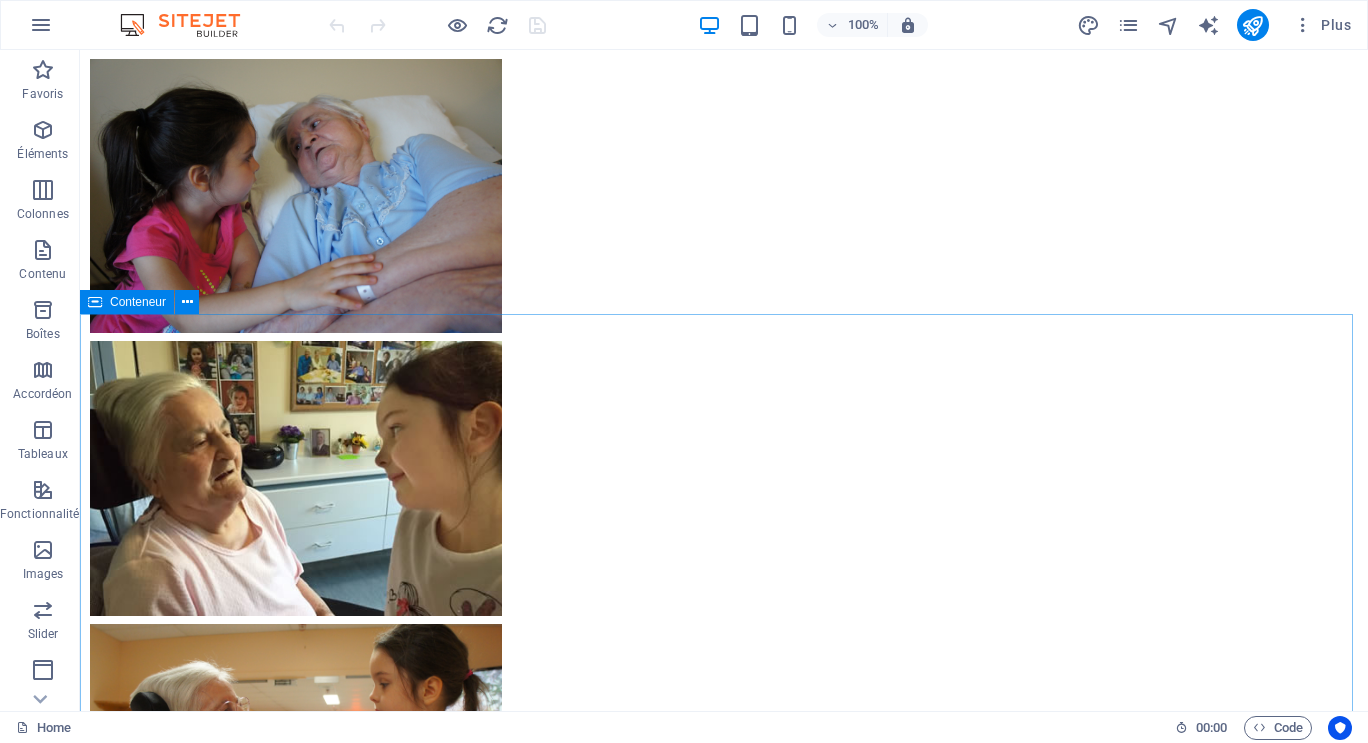 click on "Conteneur" at bounding box center (138, 302) 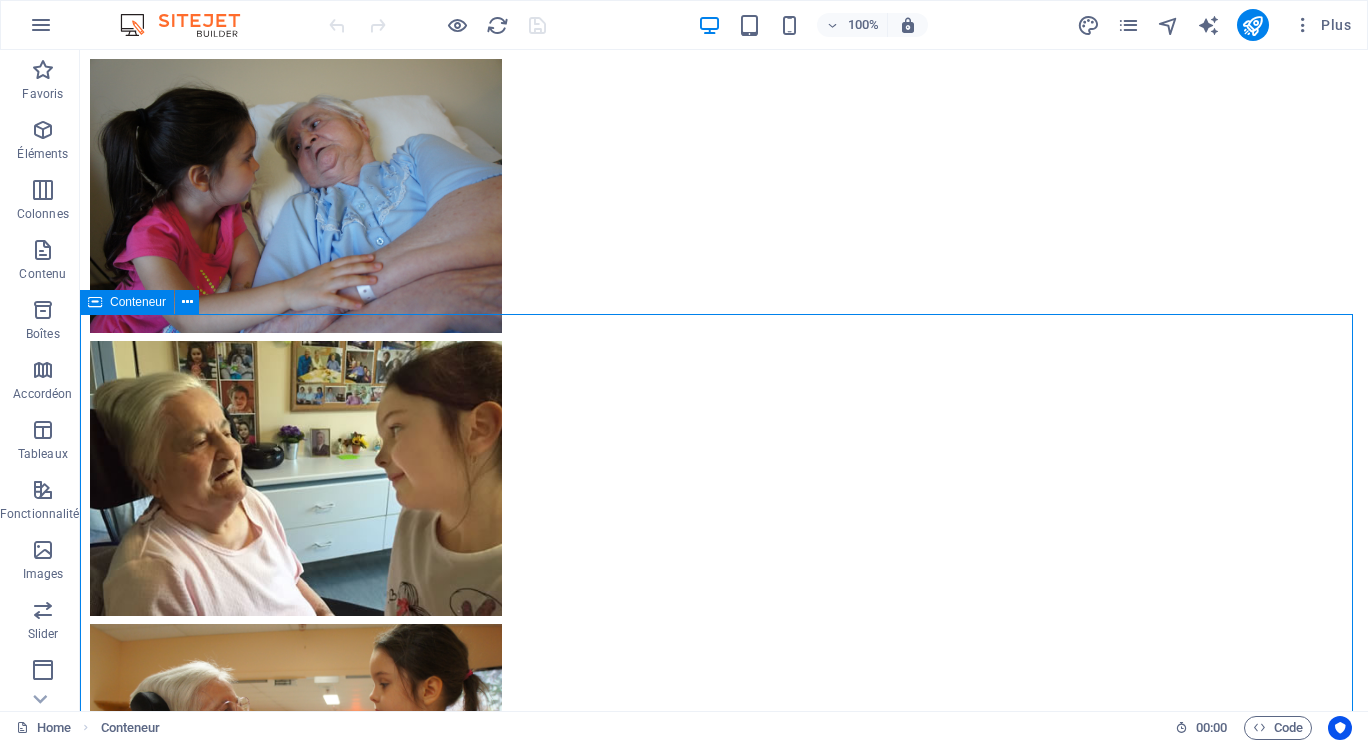 click on "Conteneur" at bounding box center (138, 302) 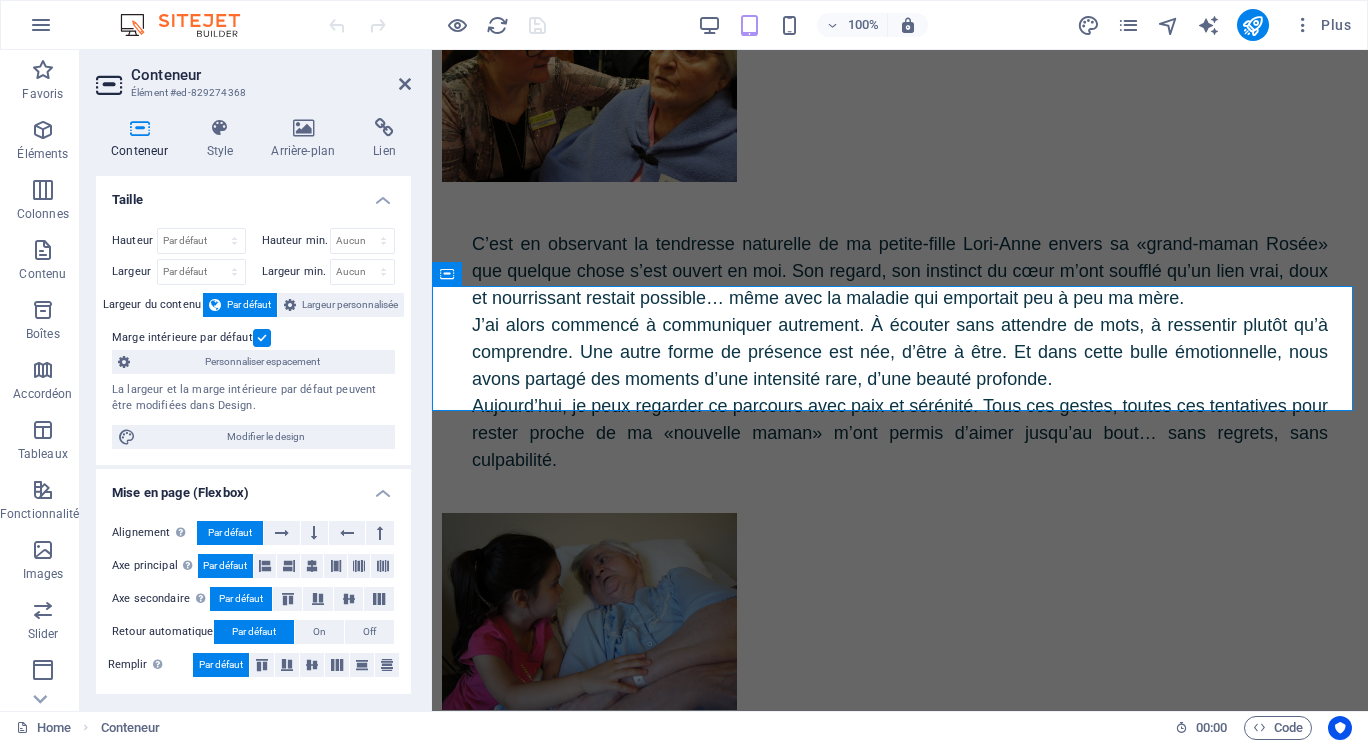 scroll, scrollTop: 12275, scrollLeft: 0, axis: vertical 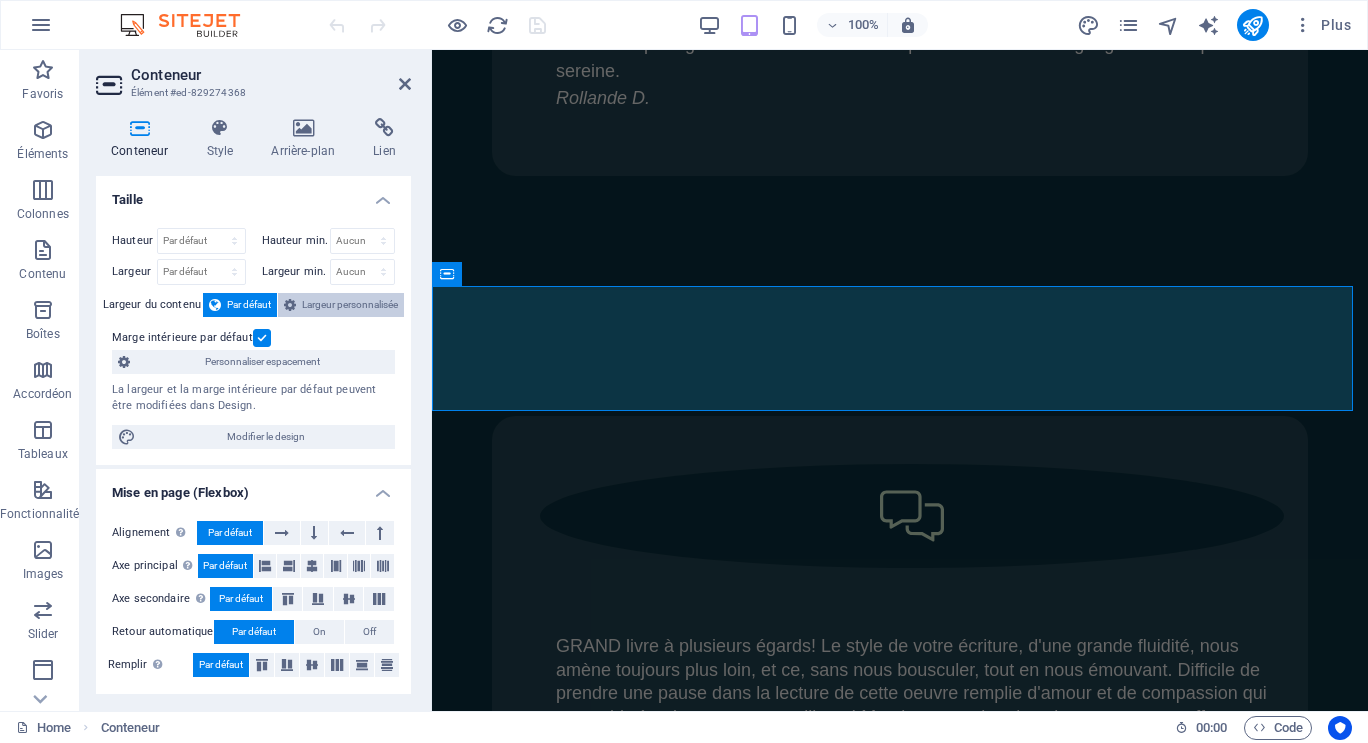 click on "Largeur personnalisée" at bounding box center (350, 305) 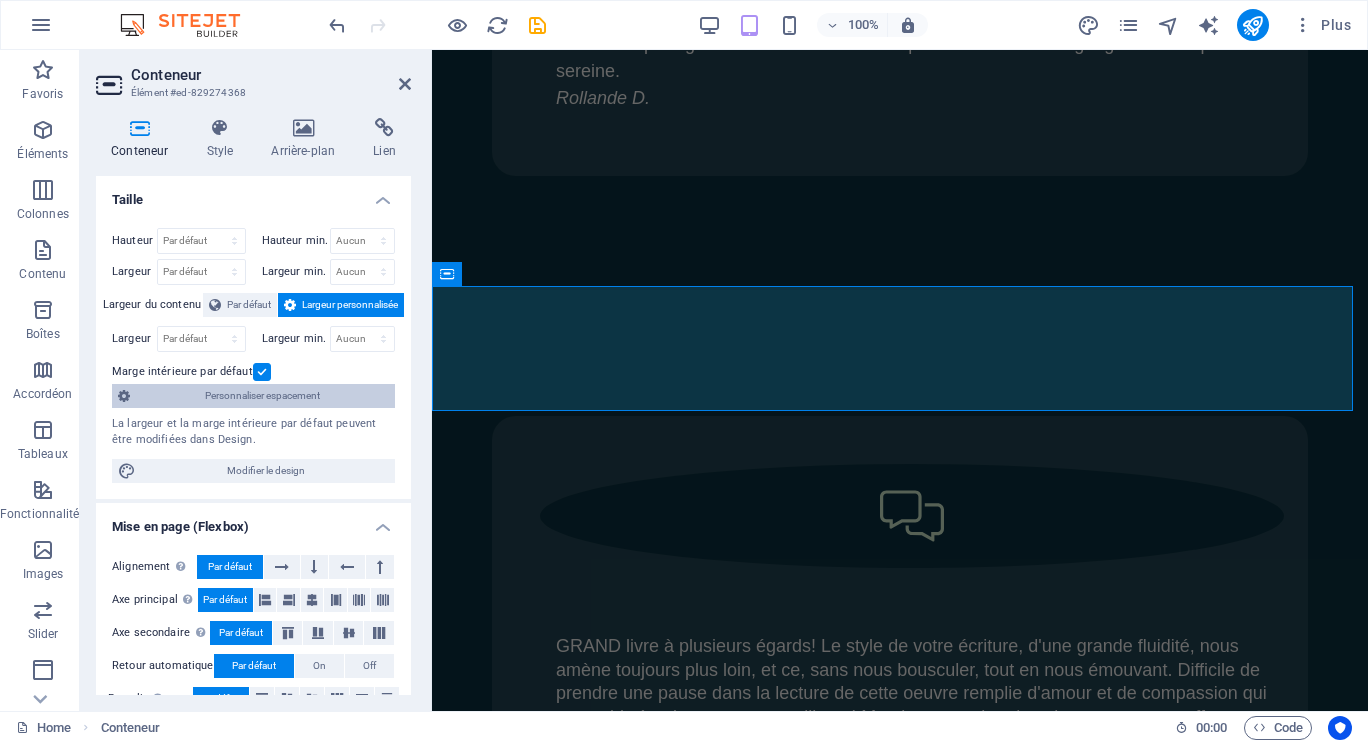 click on "Personnaliser espacement" at bounding box center [262, 396] 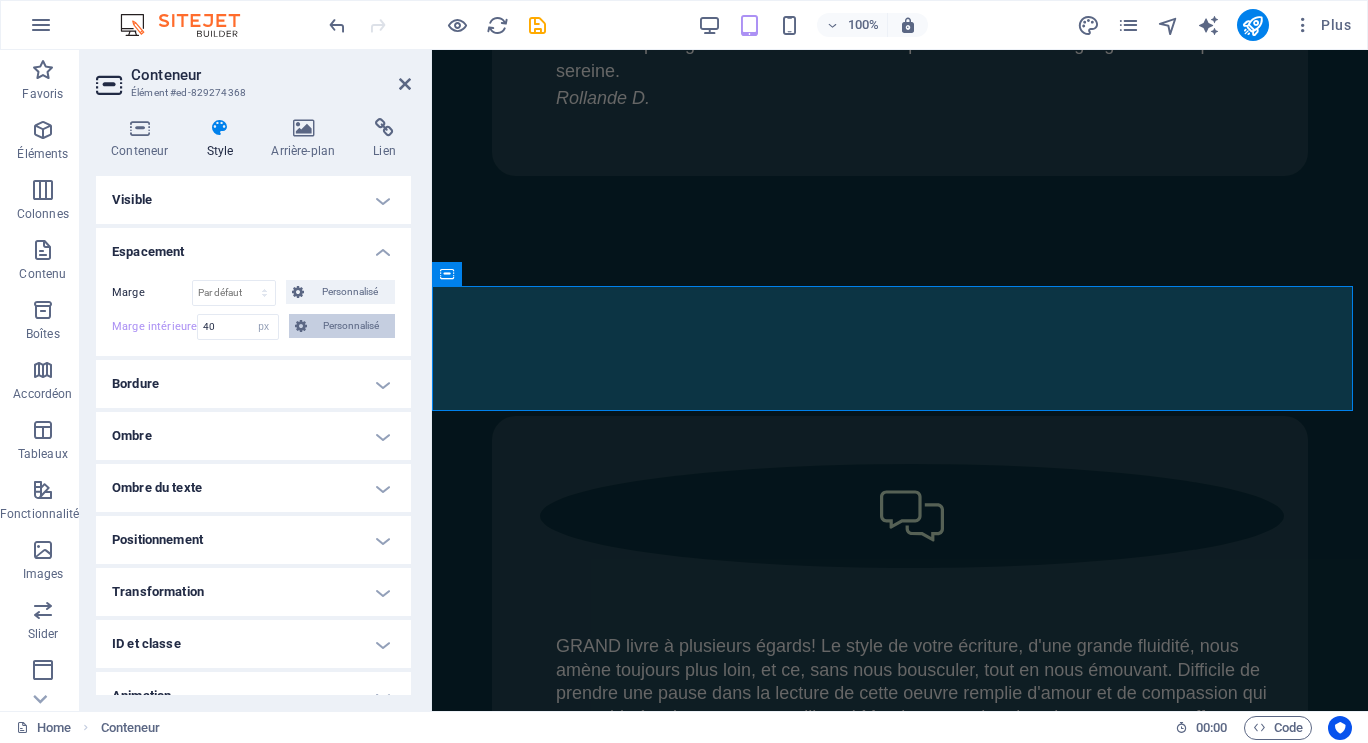 click on "Personnalisé" at bounding box center (351, 326) 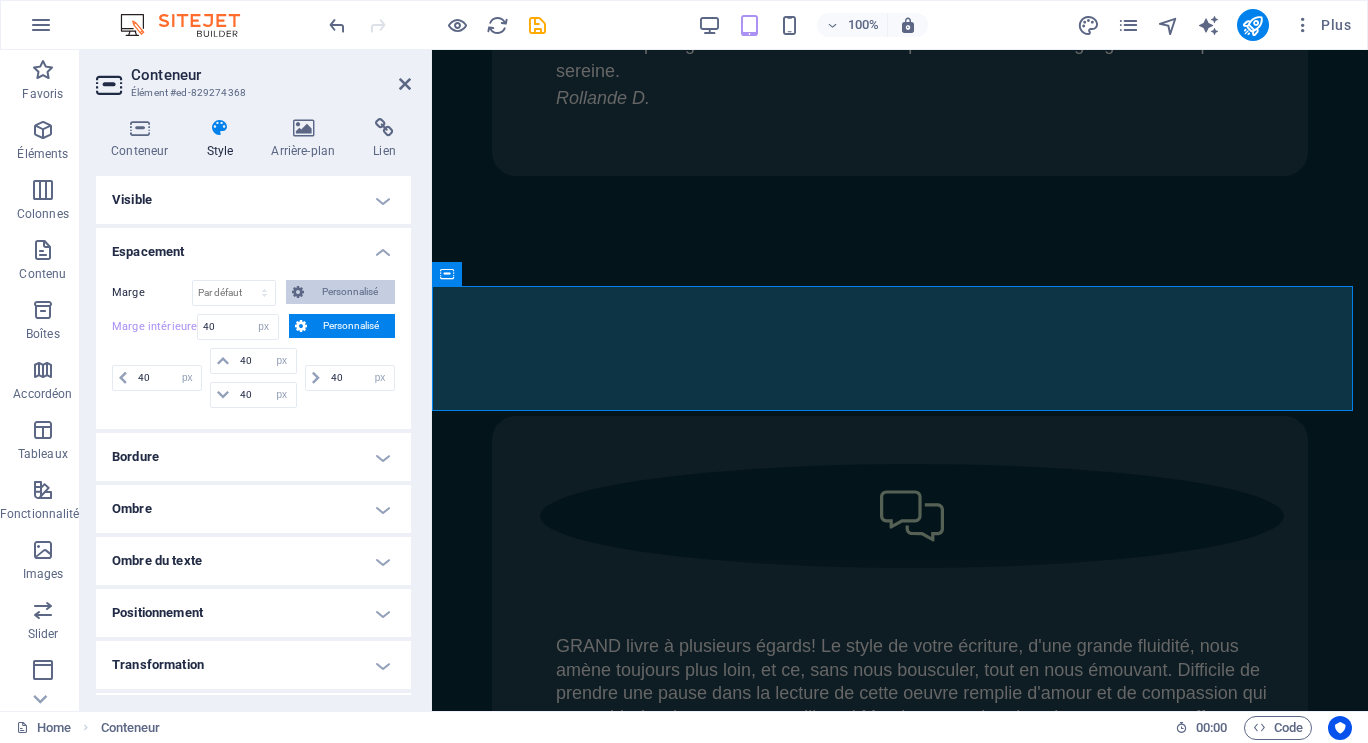 click on "Personnalisé" at bounding box center (349, 292) 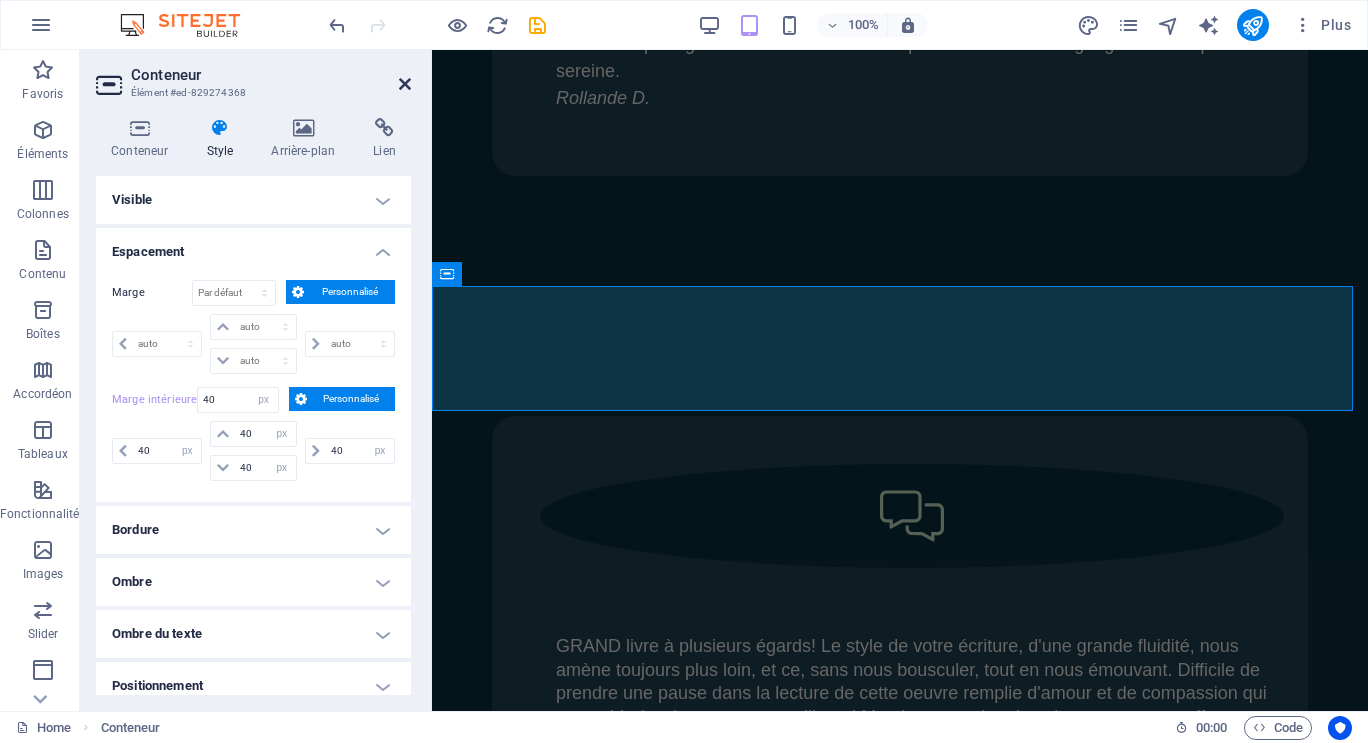 click at bounding box center (405, 84) 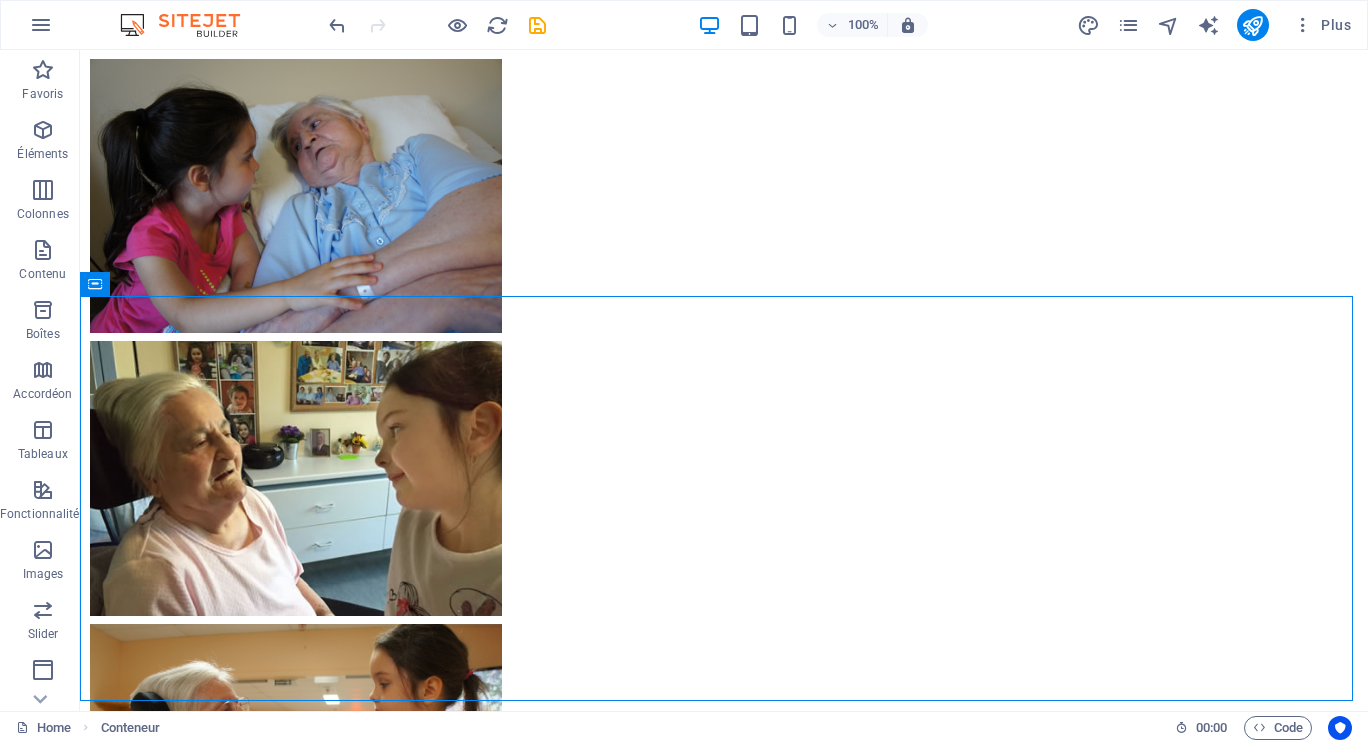 scroll, scrollTop: 9485, scrollLeft: 0, axis: vertical 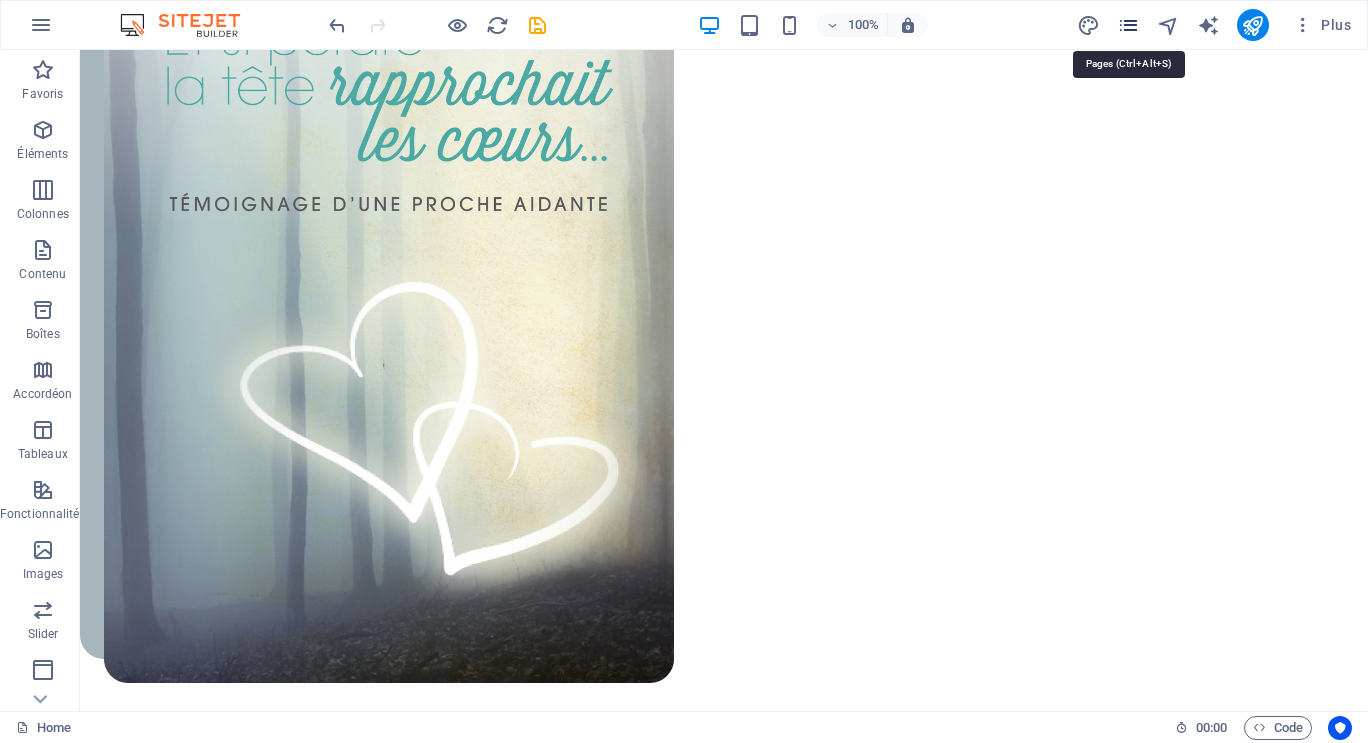 click at bounding box center (1128, 25) 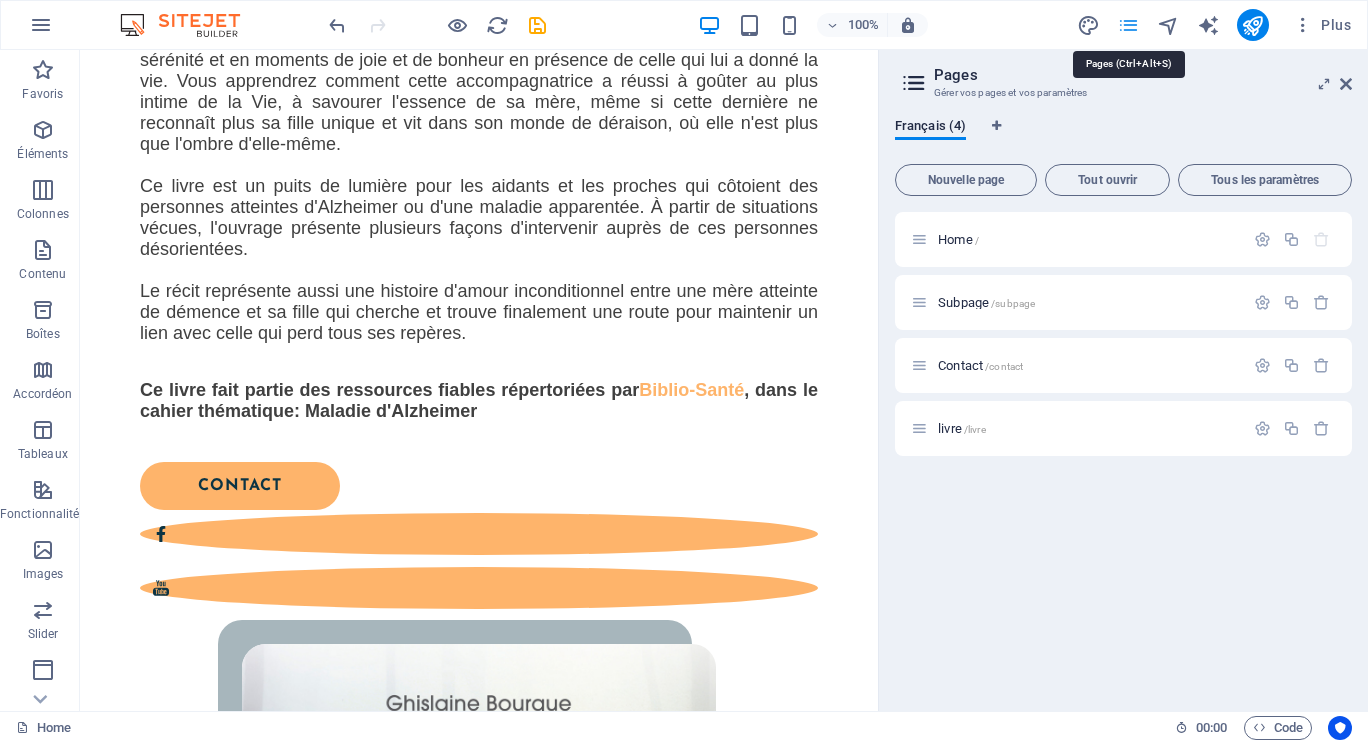 scroll, scrollTop: 5041, scrollLeft: 0, axis: vertical 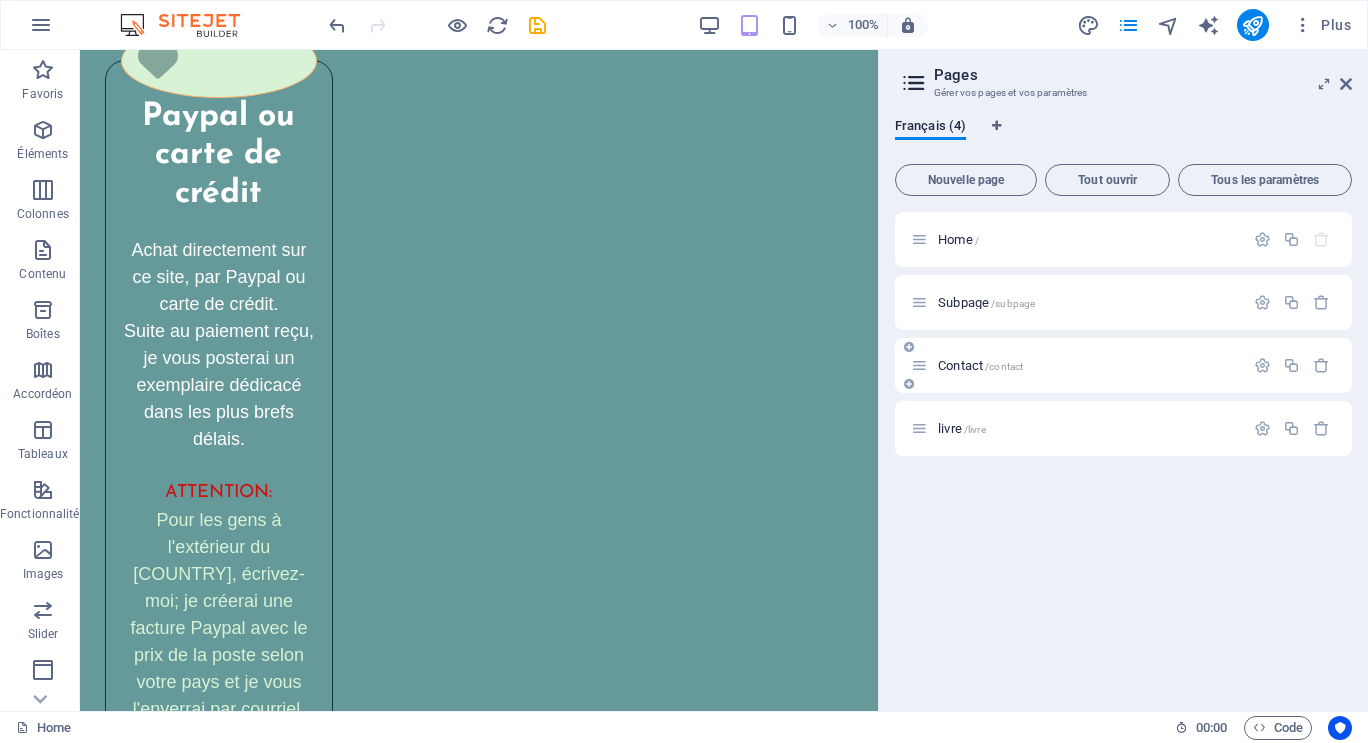 click on "Contact /contact" at bounding box center [980, 365] 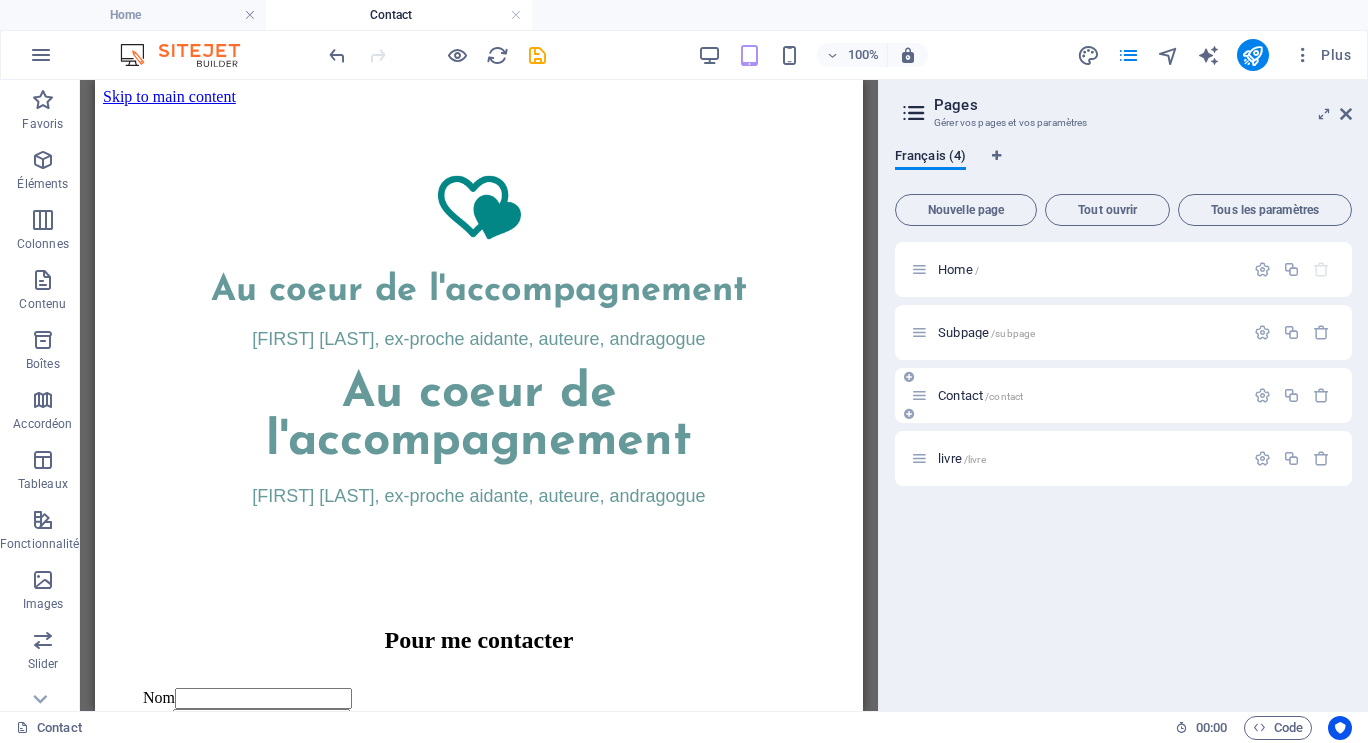 scroll, scrollTop: 0, scrollLeft: 0, axis: both 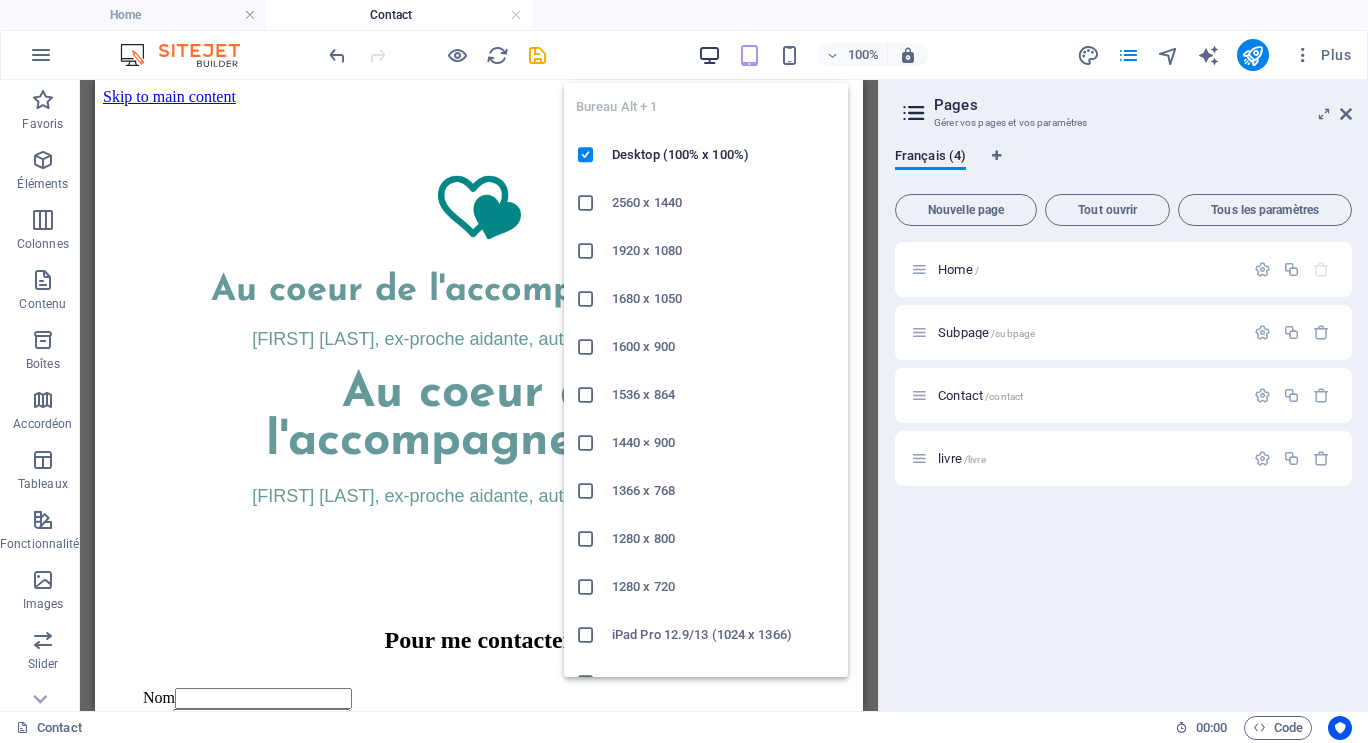 click at bounding box center [709, 55] 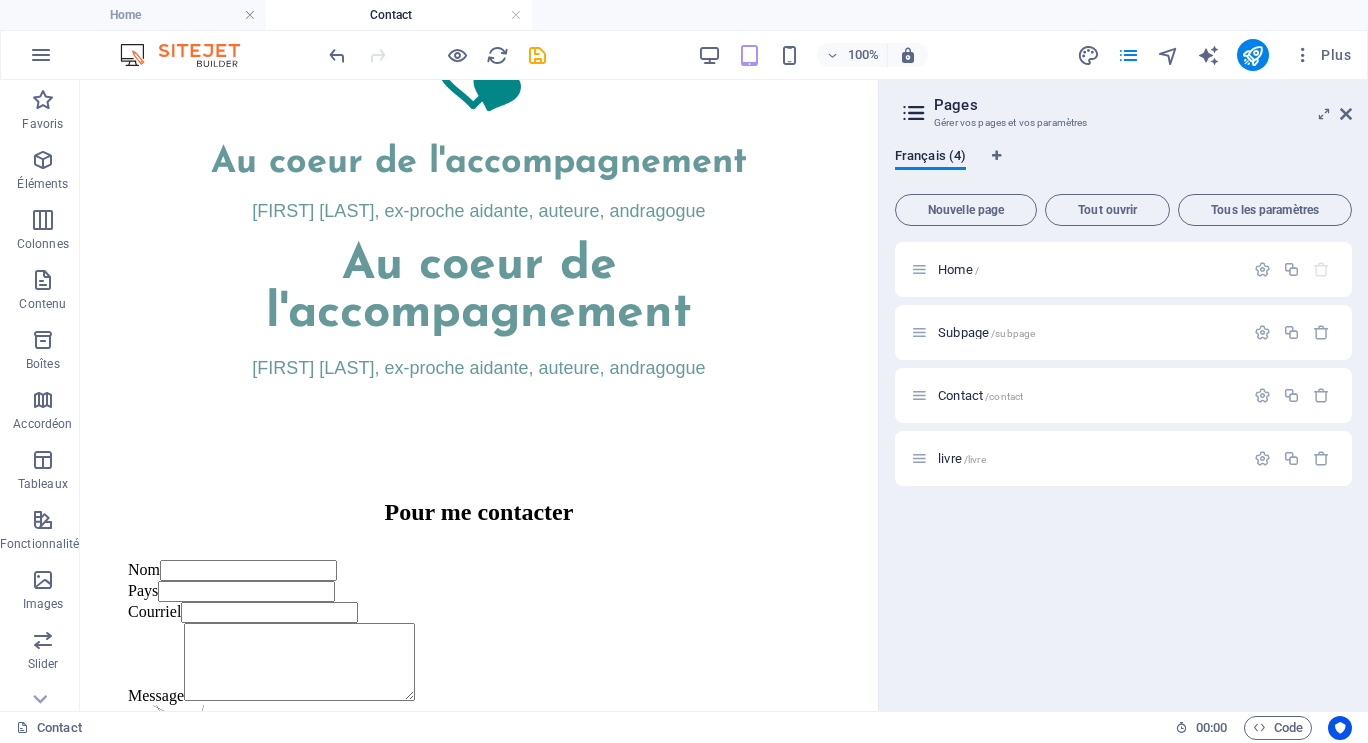 scroll, scrollTop: 256, scrollLeft: 0, axis: vertical 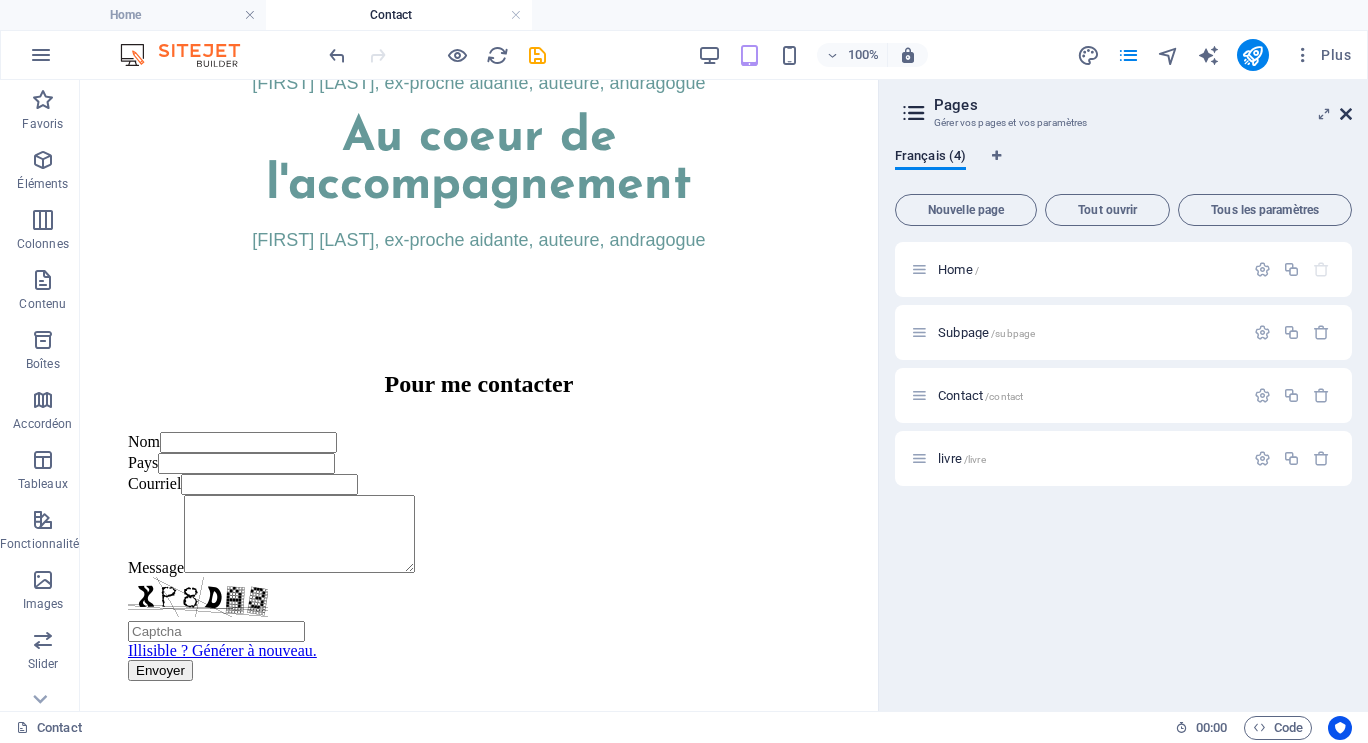 click at bounding box center [1346, 114] 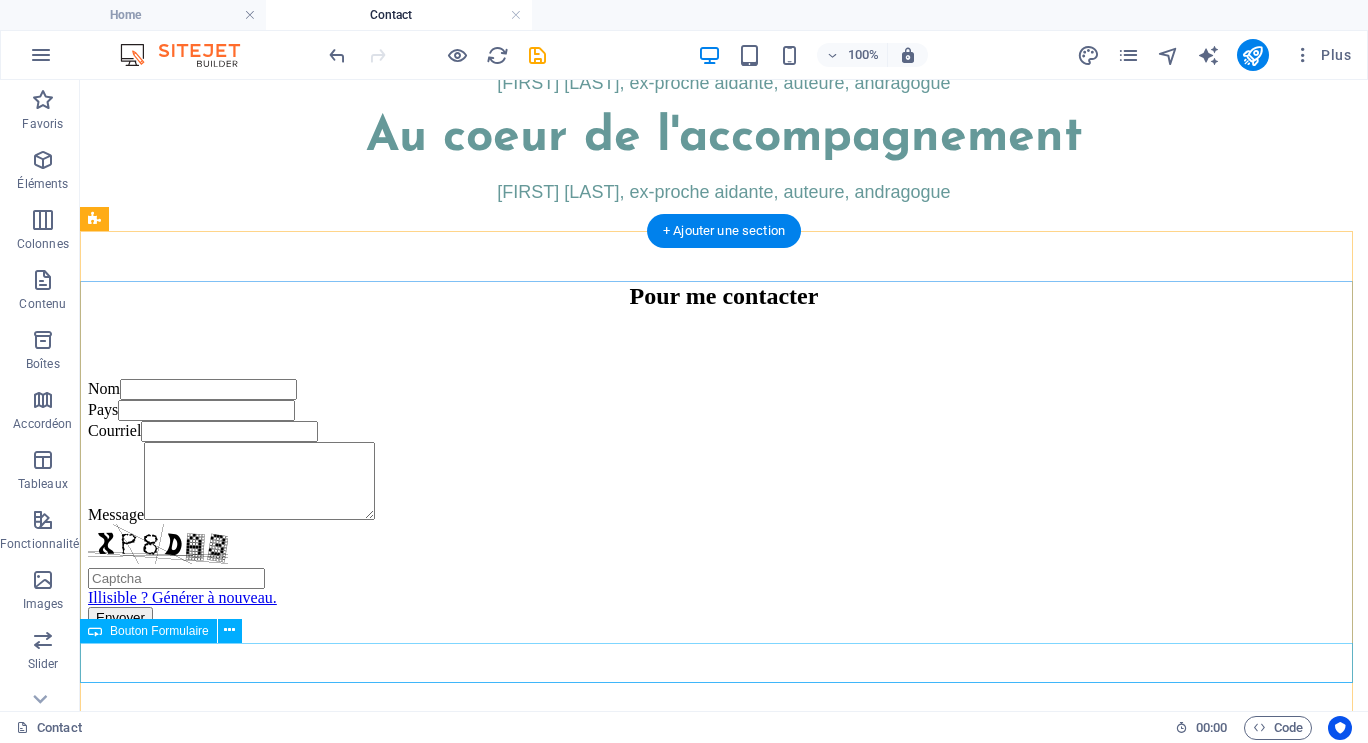click on "Envoyer" at bounding box center (724, 617) 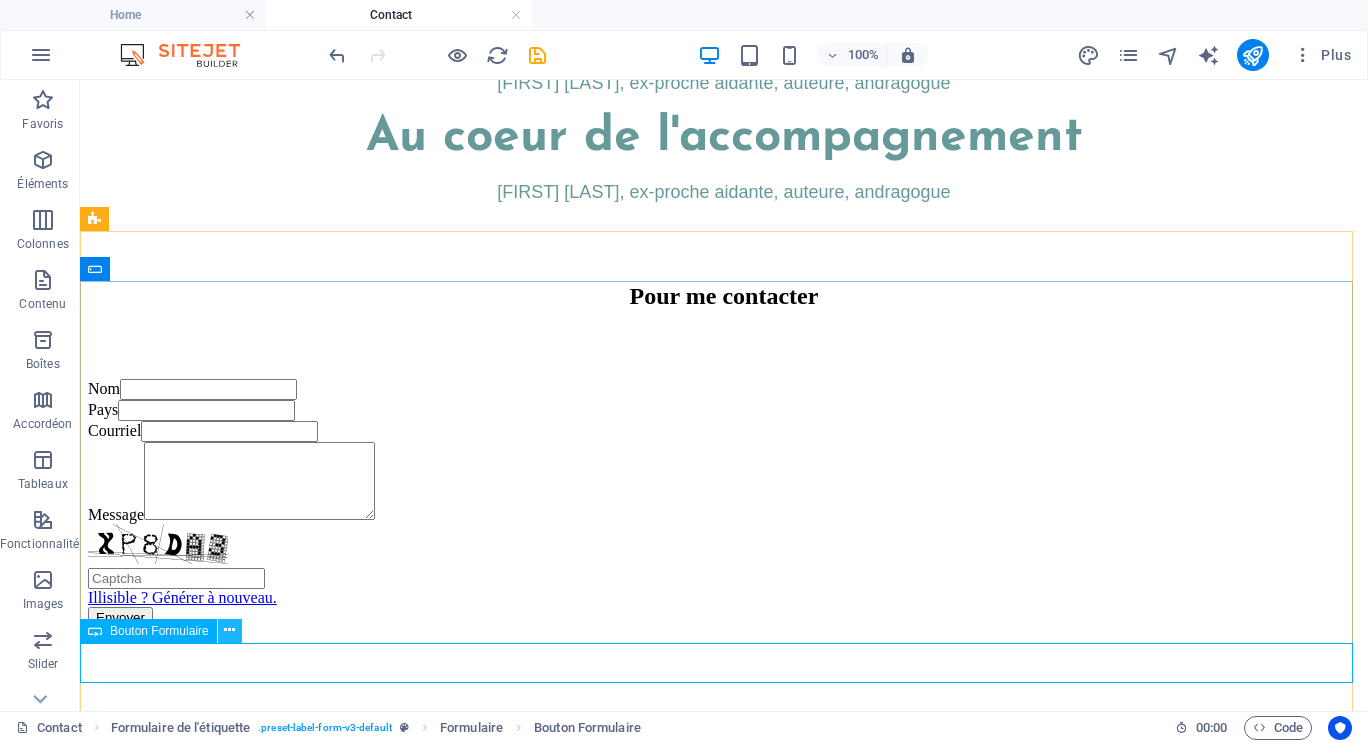 click at bounding box center [229, 630] 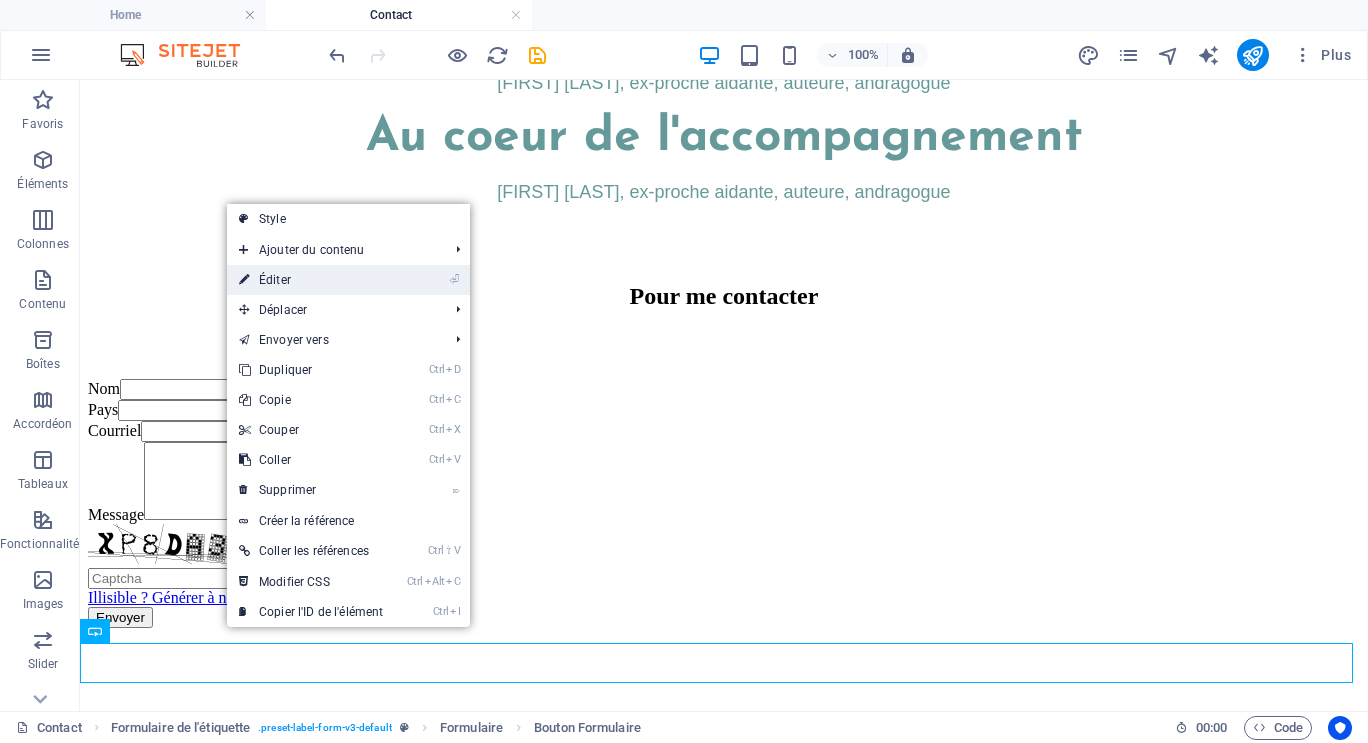 click on "⏎  Éditer" at bounding box center [311, 280] 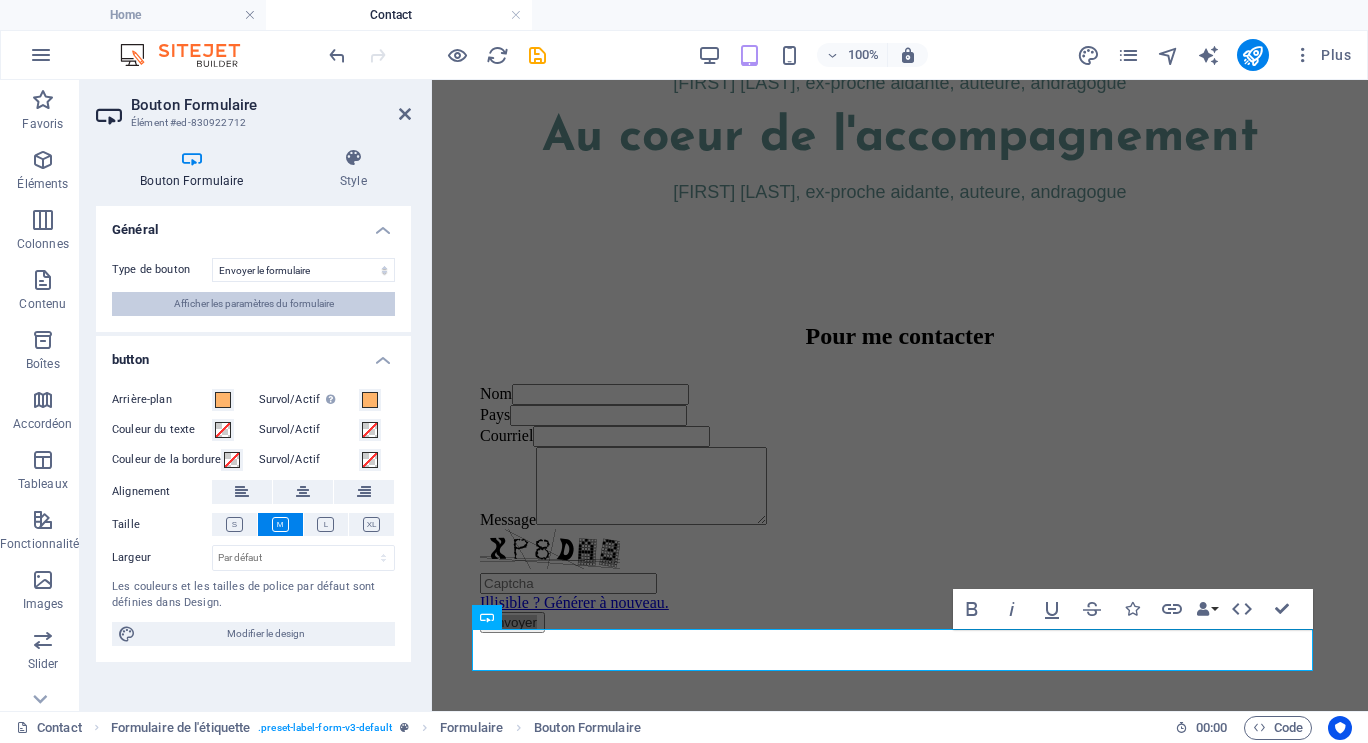 click on "Afficher les paramètres du formulaire" at bounding box center [254, 304] 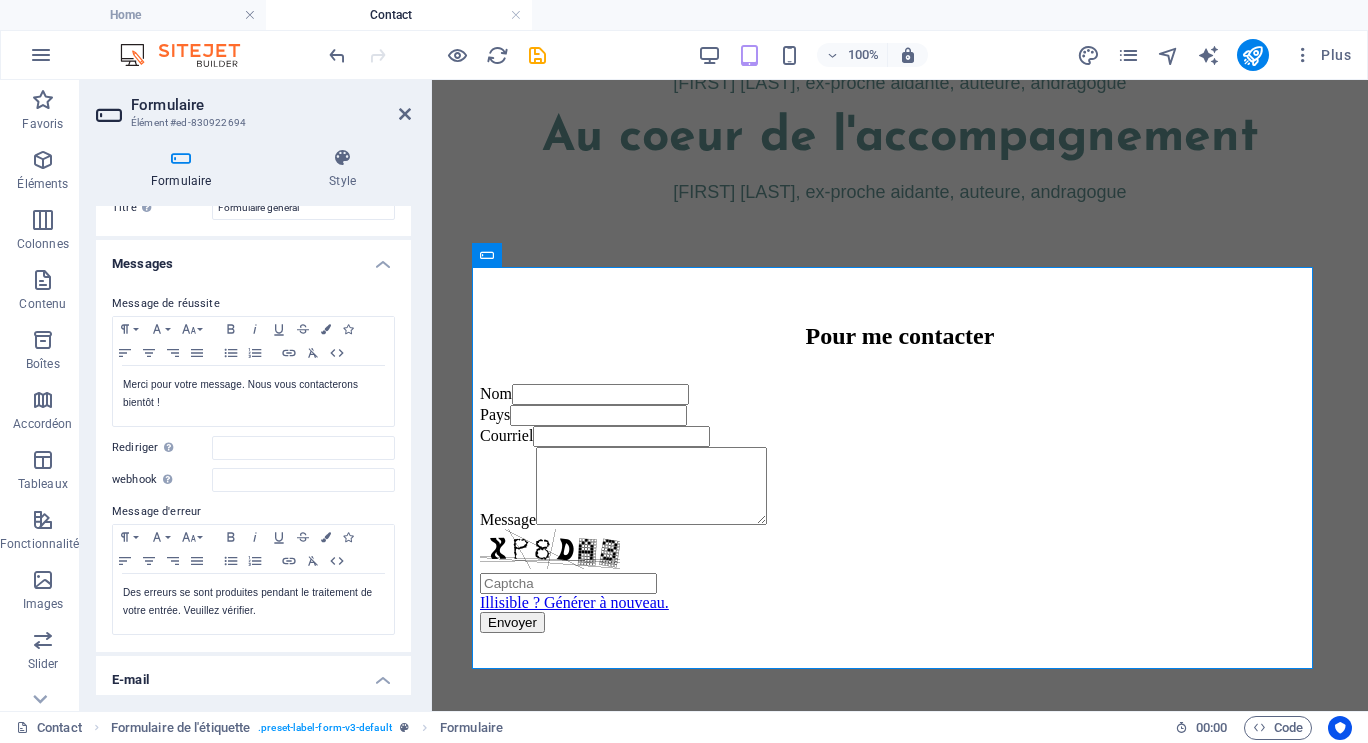 scroll, scrollTop: 44, scrollLeft: 0, axis: vertical 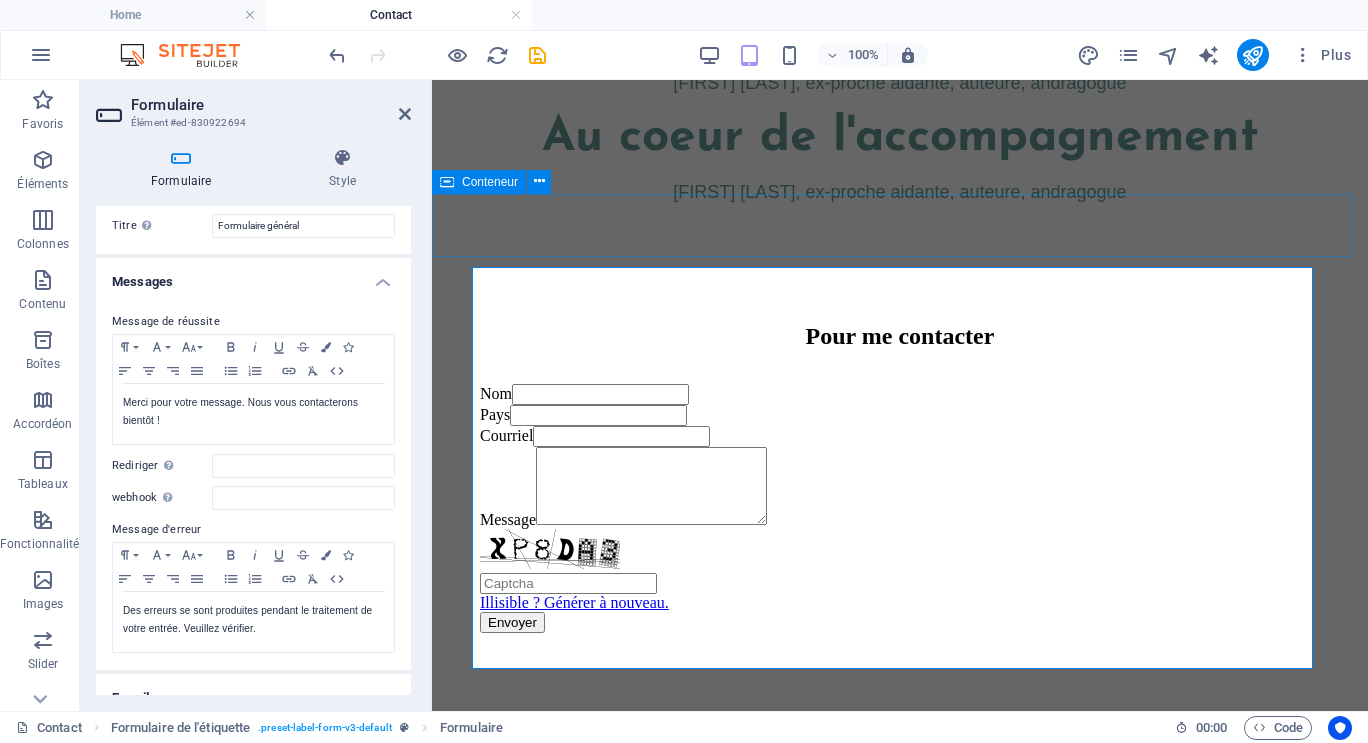 click on "Pour me contacter" at bounding box center [900, 334] 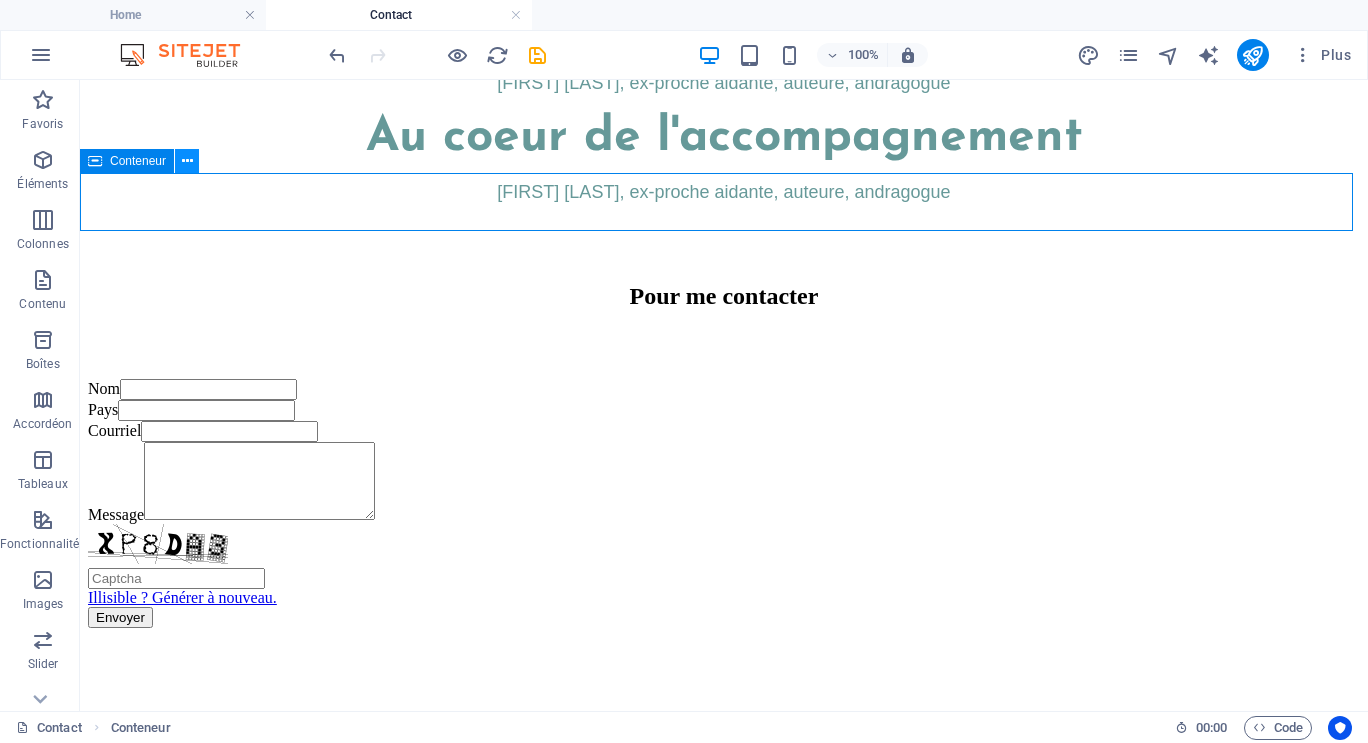 click at bounding box center [187, 161] 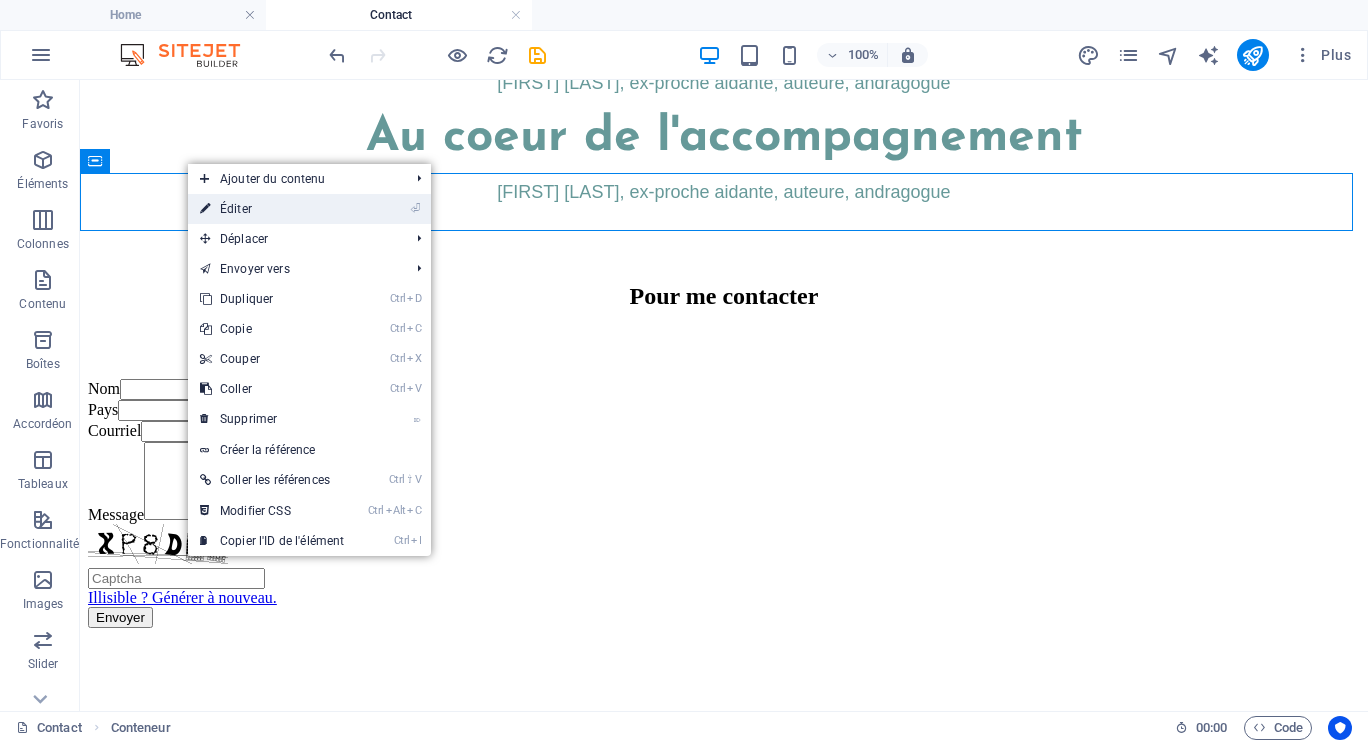 click on "⏎  Éditer" at bounding box center [272, 209] 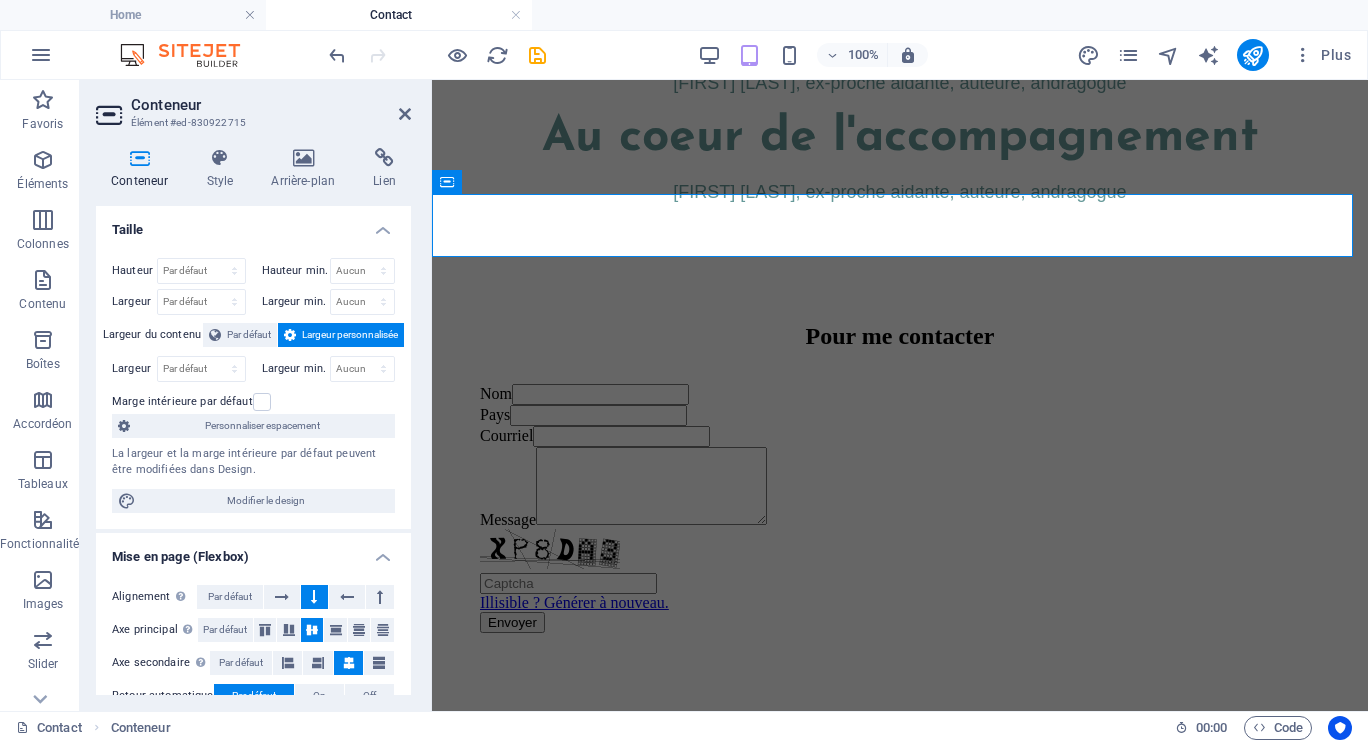 click on "Largeur personnalisée" at bounding box center (350, 335) 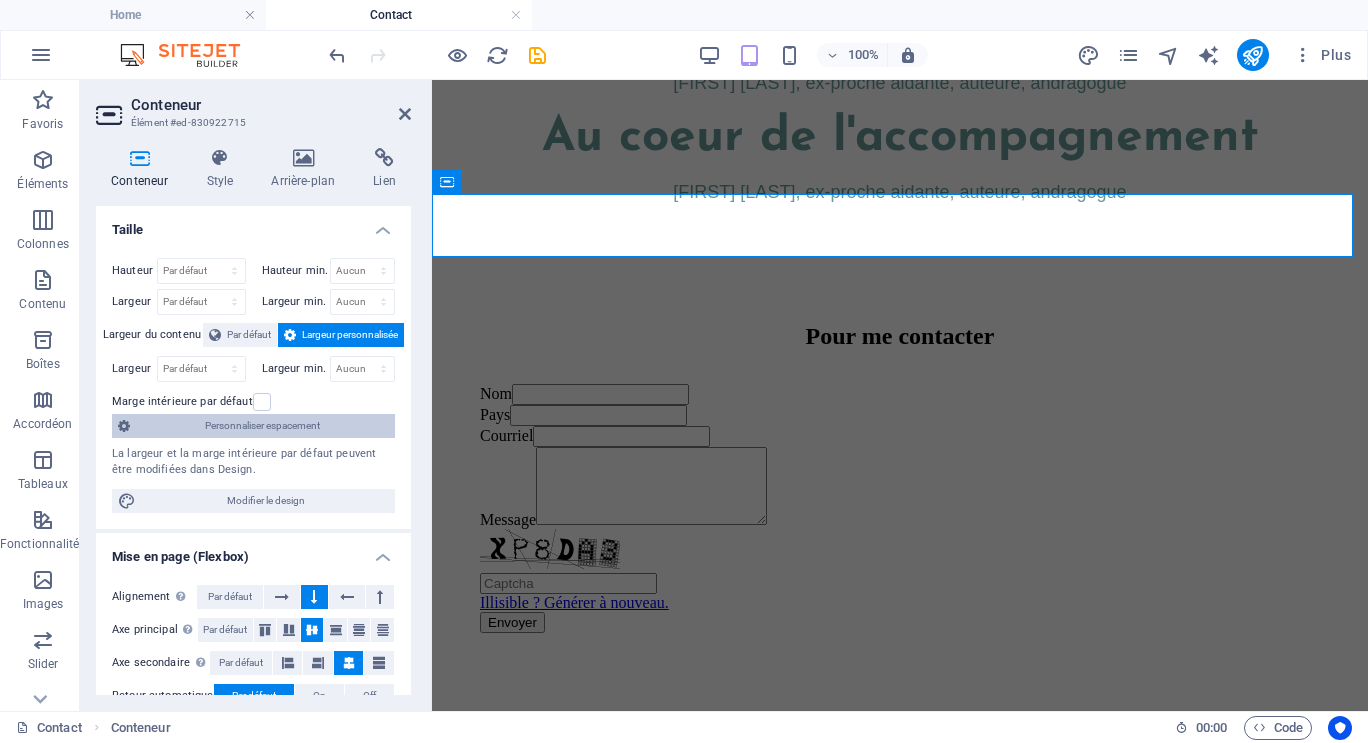 click on "Personnaliser espacement" at bounding box center (262, 426) 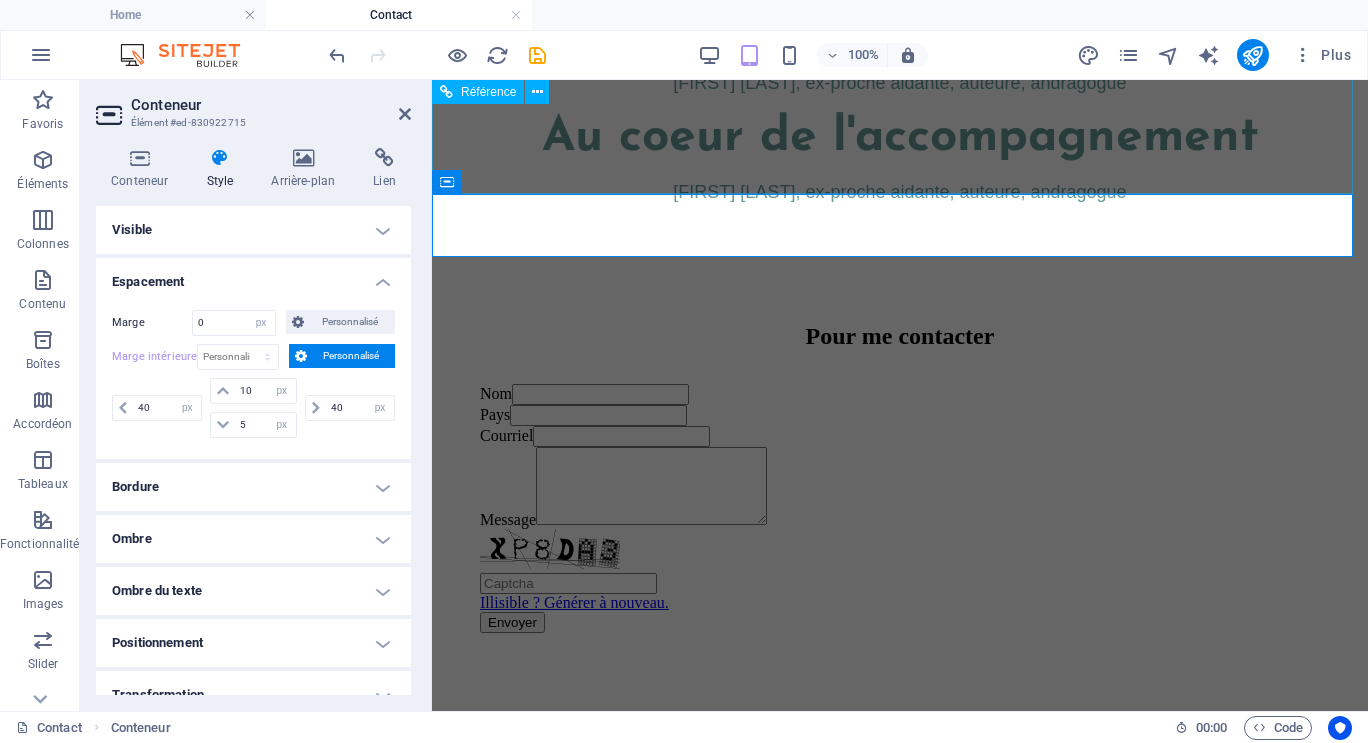click on "Au coeur de l'accompagnement Ghislaine Bourque, ex-proche aidante, auteure, andragogue Au coeur de l'accompagnement Ghislaine Bourque, ex-proche aidante, auteure, andragogue" at bounding box center [900, 71] 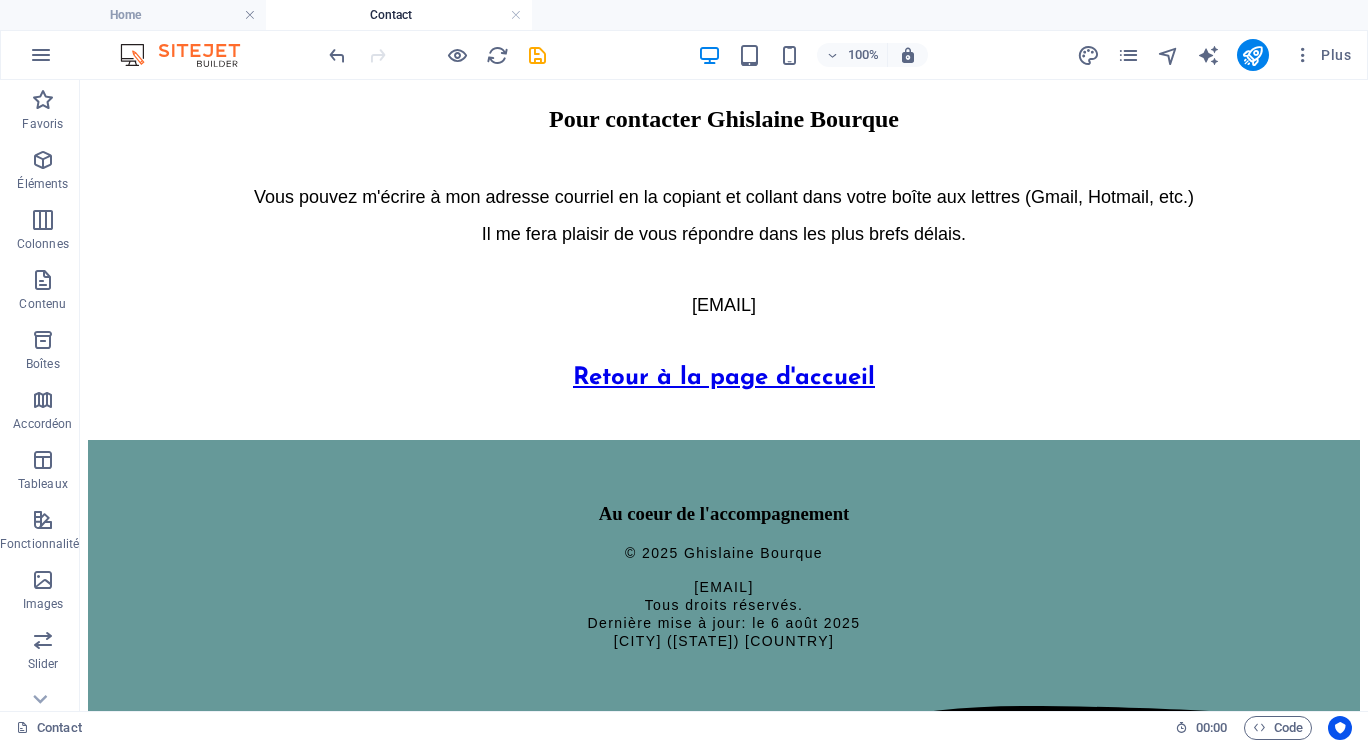scroll, scrollTop: 889, scrollLeft: 0, axis: vertical 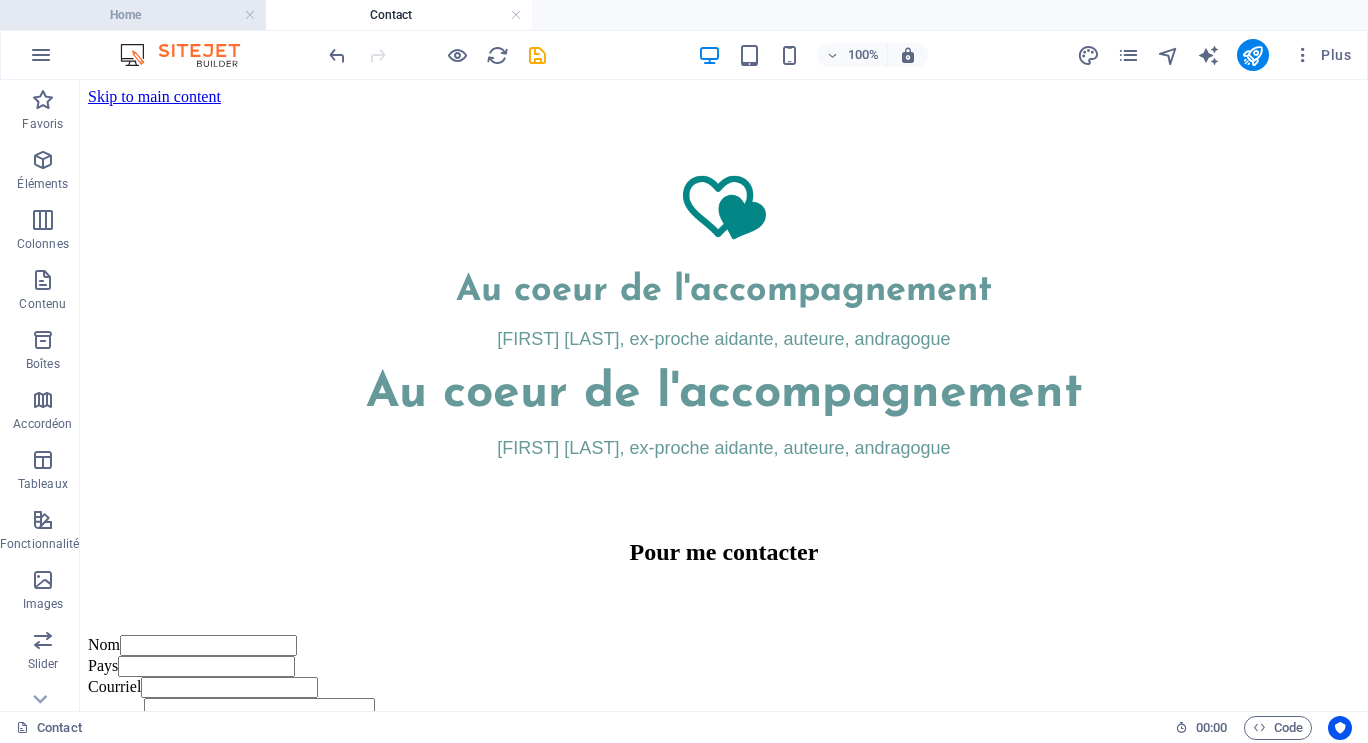 click on "Home" at bounding box center [133, 15] 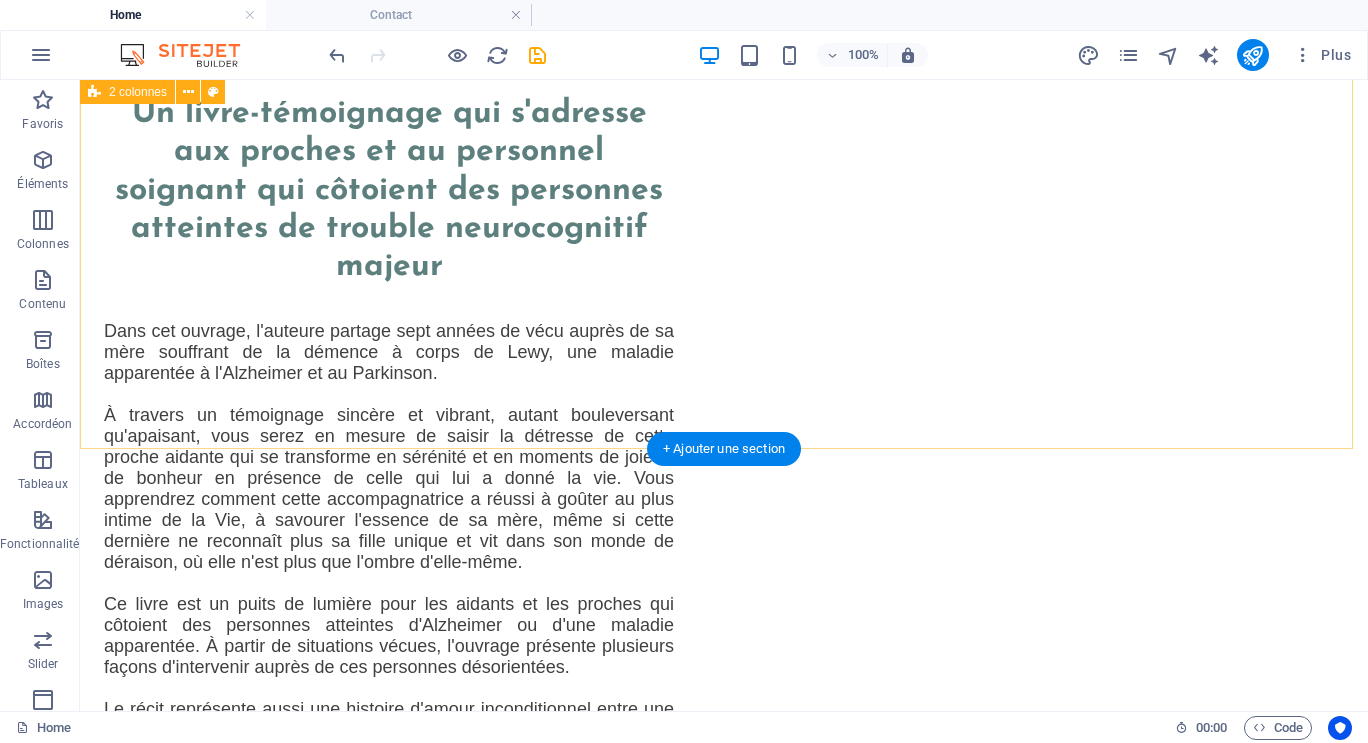 scroll, scrollTop: 2241, scrollLeft: 0, axis: vertical 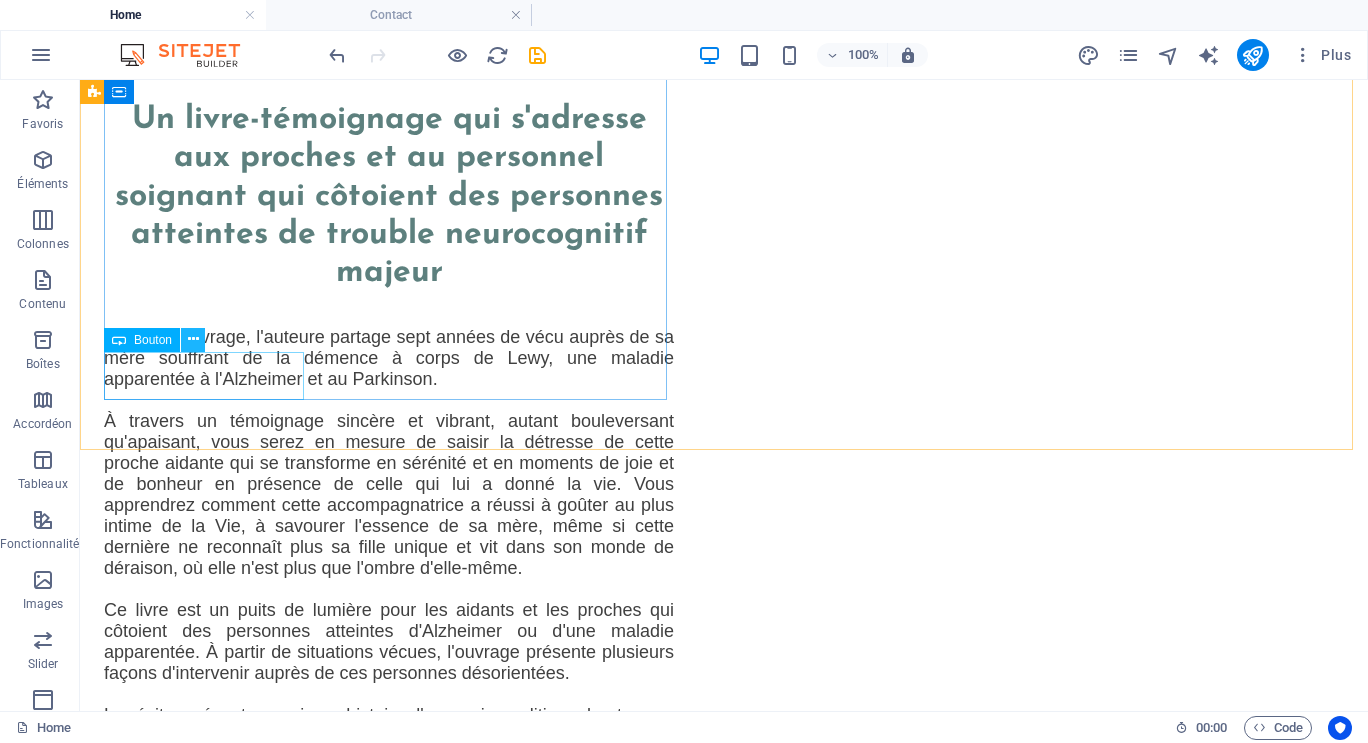 click at bounding box center (193, 339) 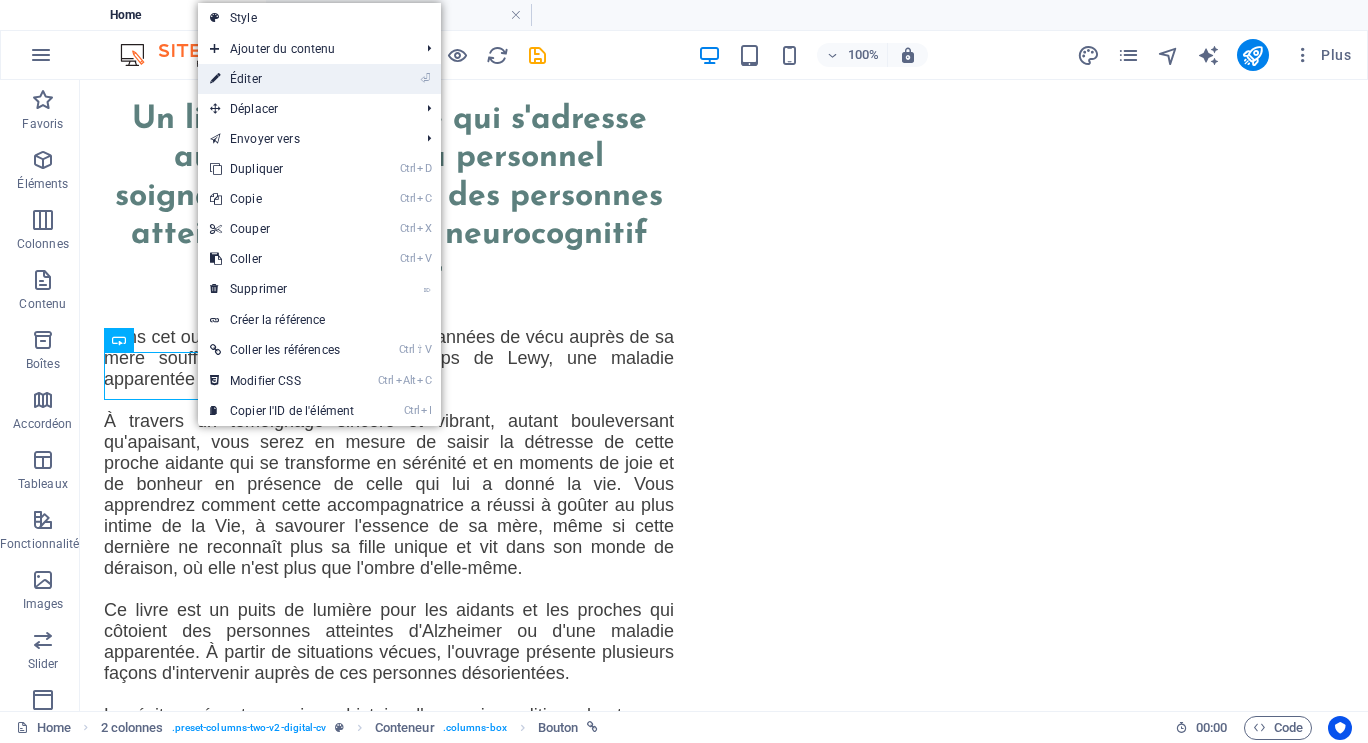 click on "⏎  Éditer" at bounding box center [282, 79] 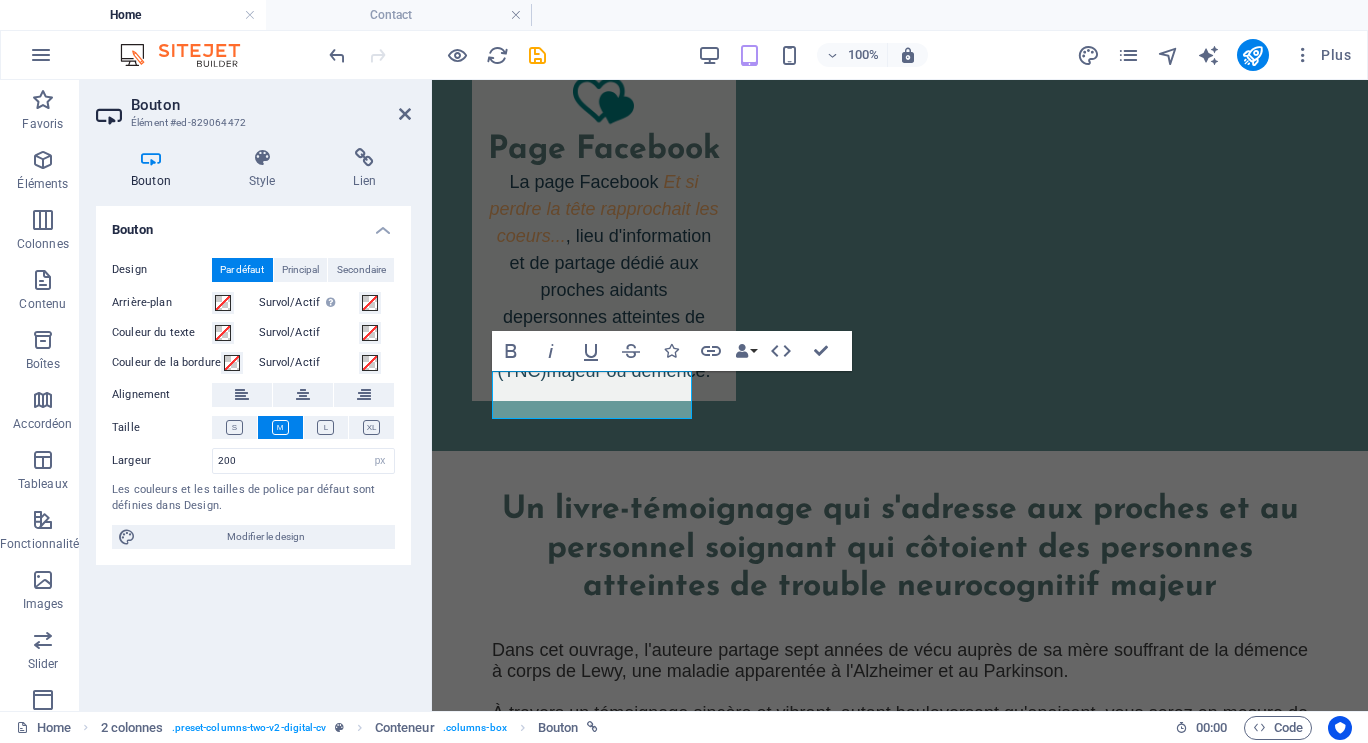 scroll, scrollTop: 3219, scrollLeft: 0, axis: vertical 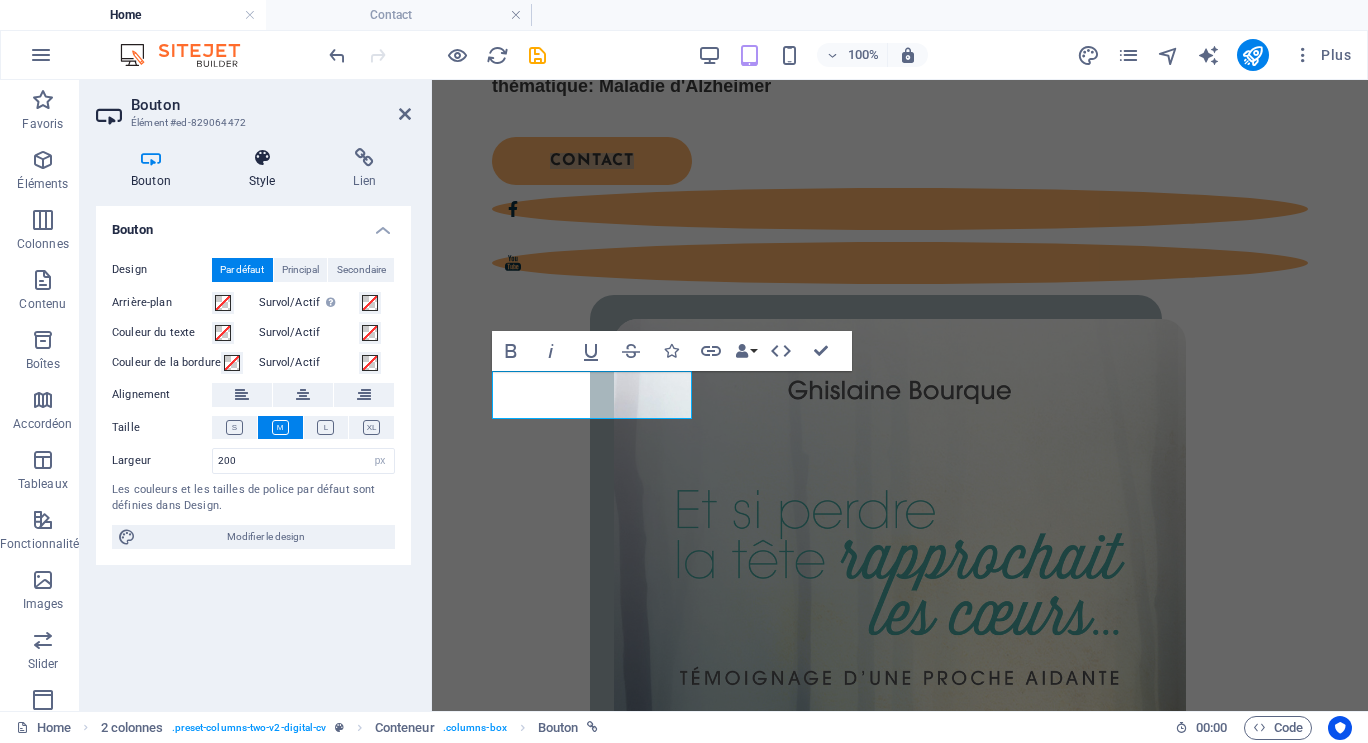 click at bounding box center [262, 158] 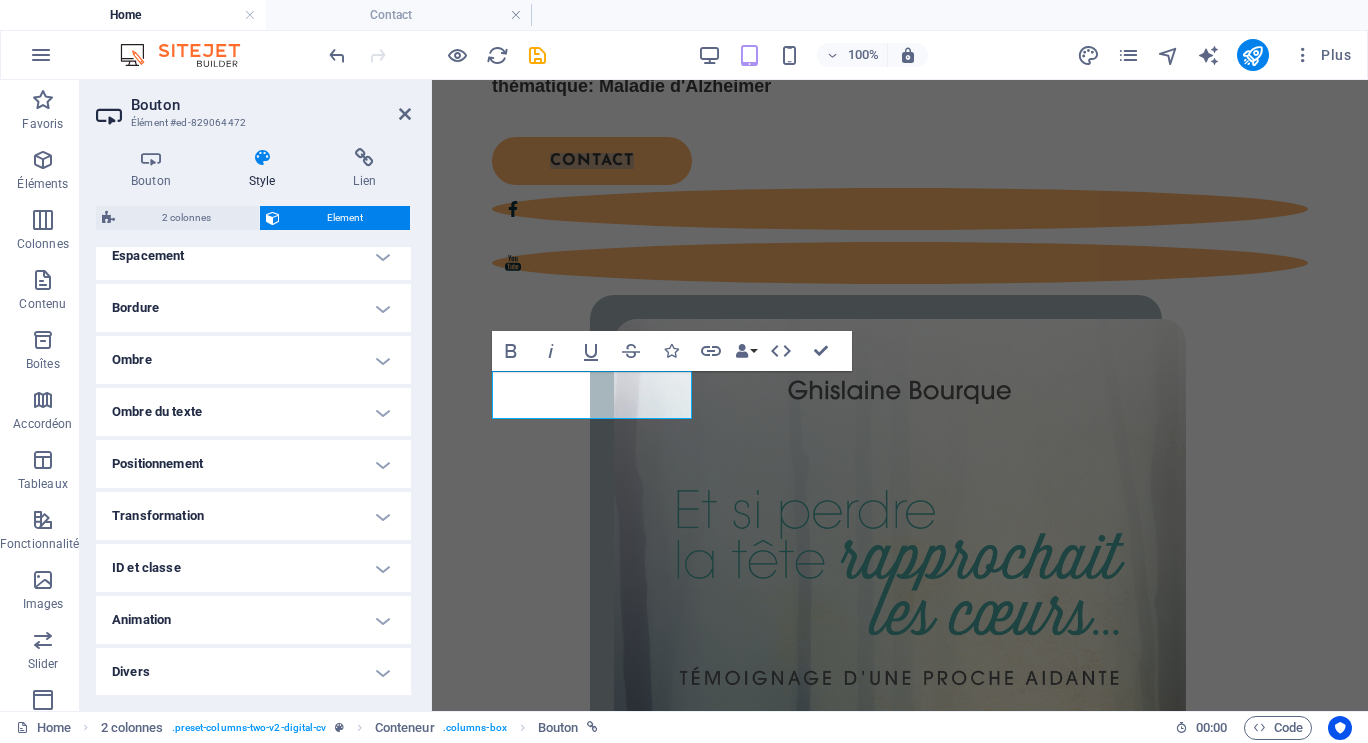 scroll, scrollTop: 0, scrollLeft: 0, axis: both 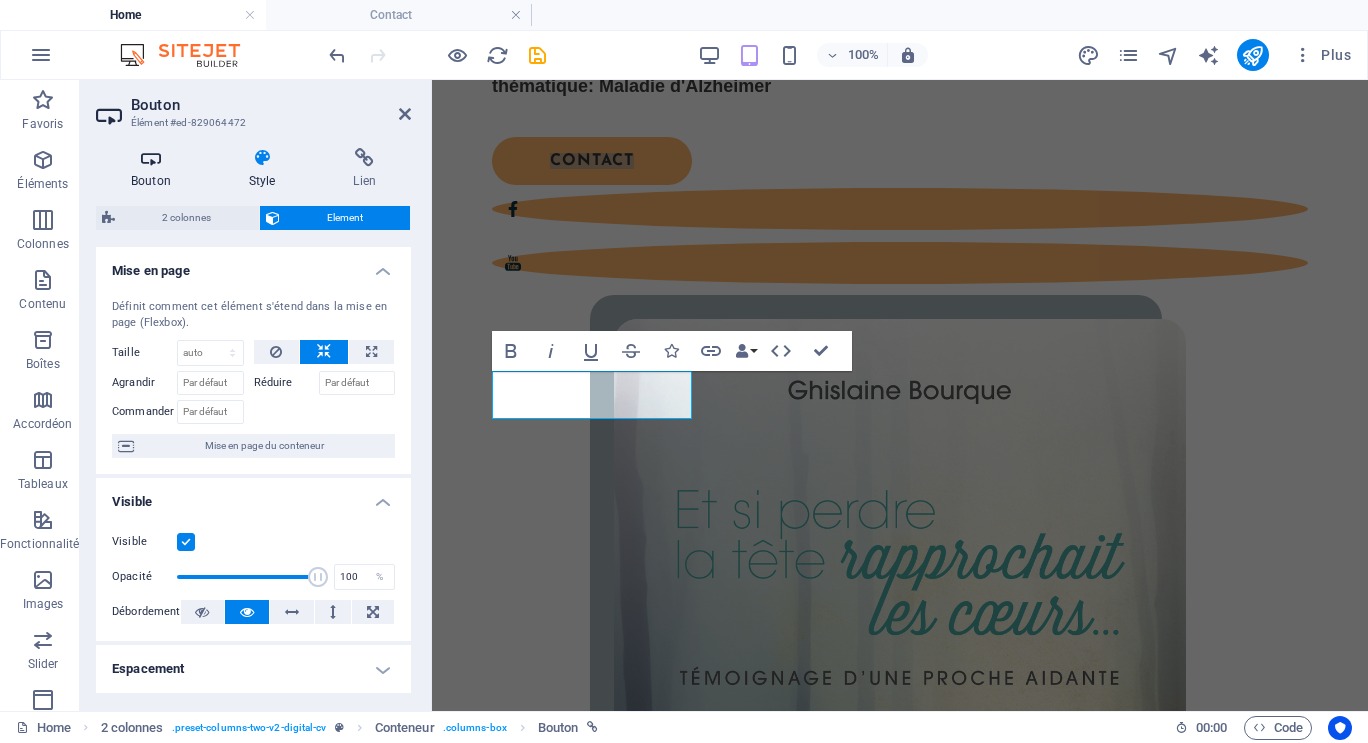 click at bounding box center (151, 158) 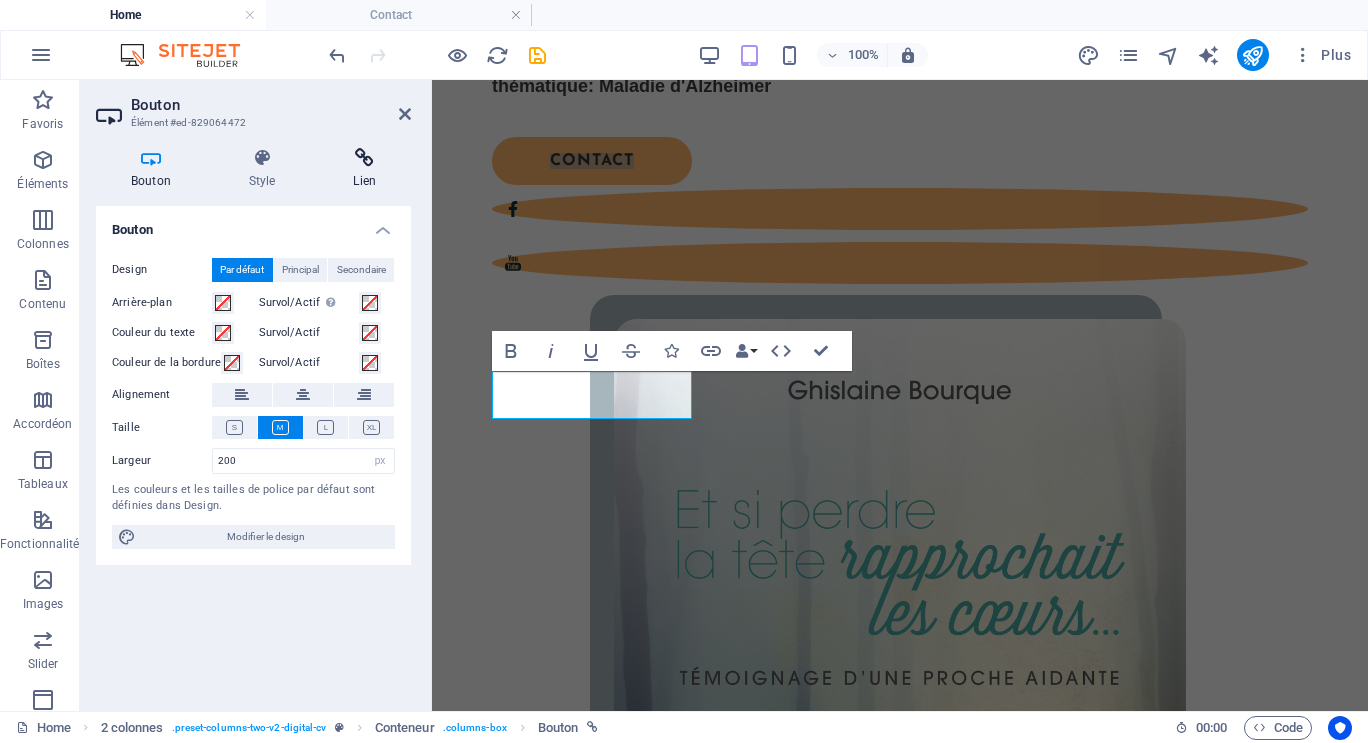 click at bounding box center (364, 158) 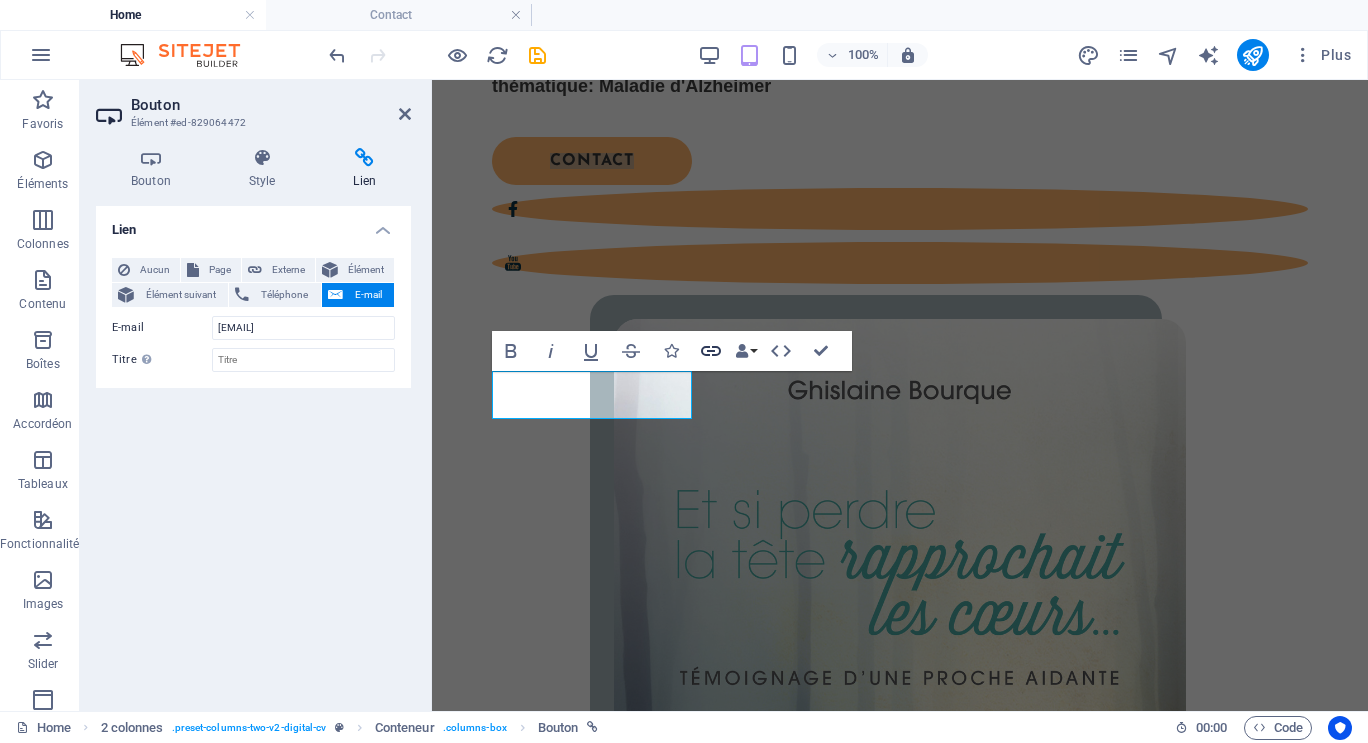 click 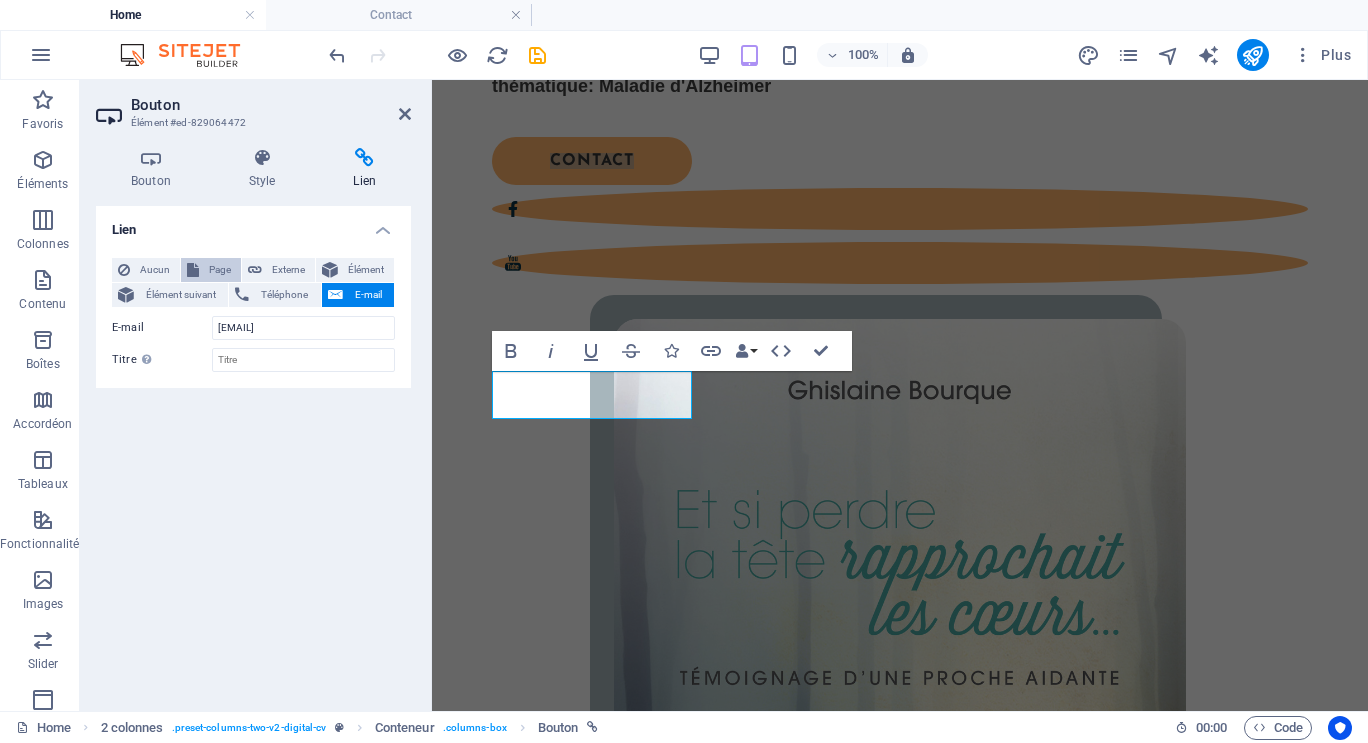 click on "Page" at bounding box center [220, 270] 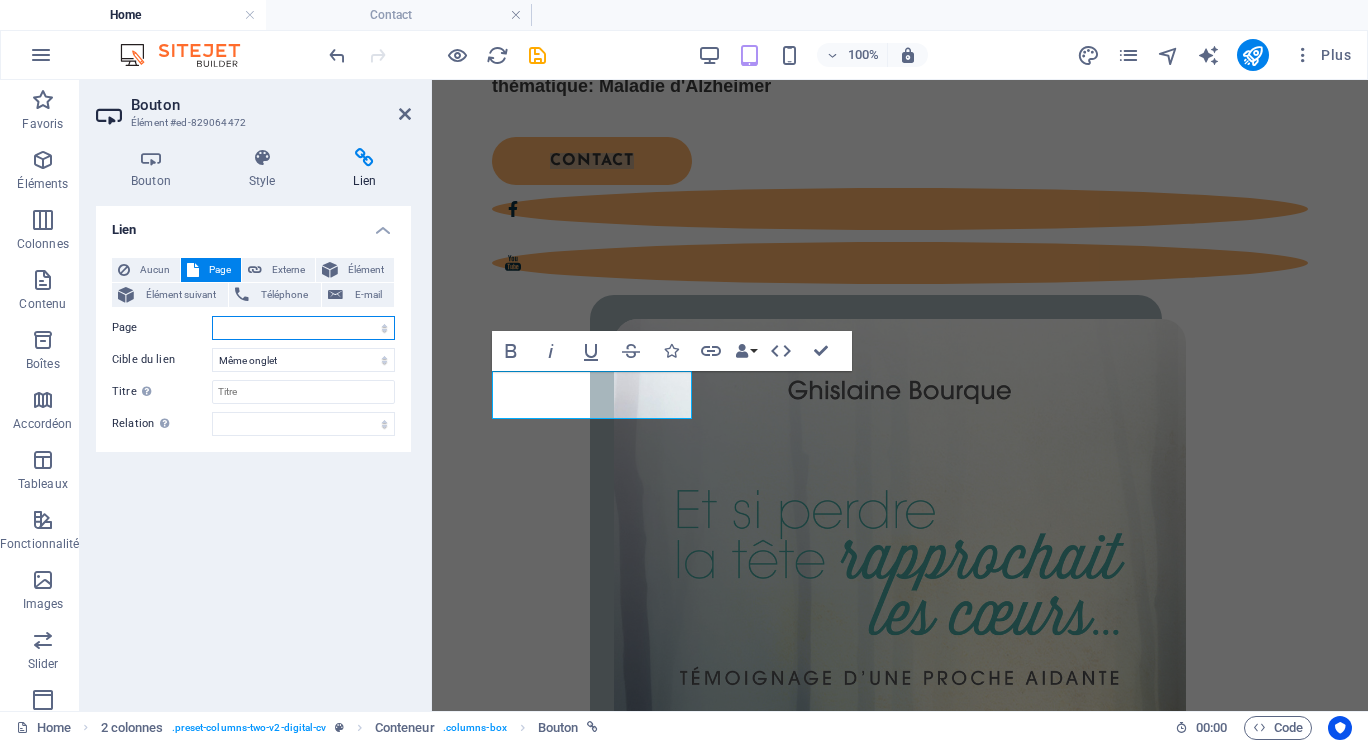 click on "Home Subpage Contact livre" at bounding box center (303, 328) 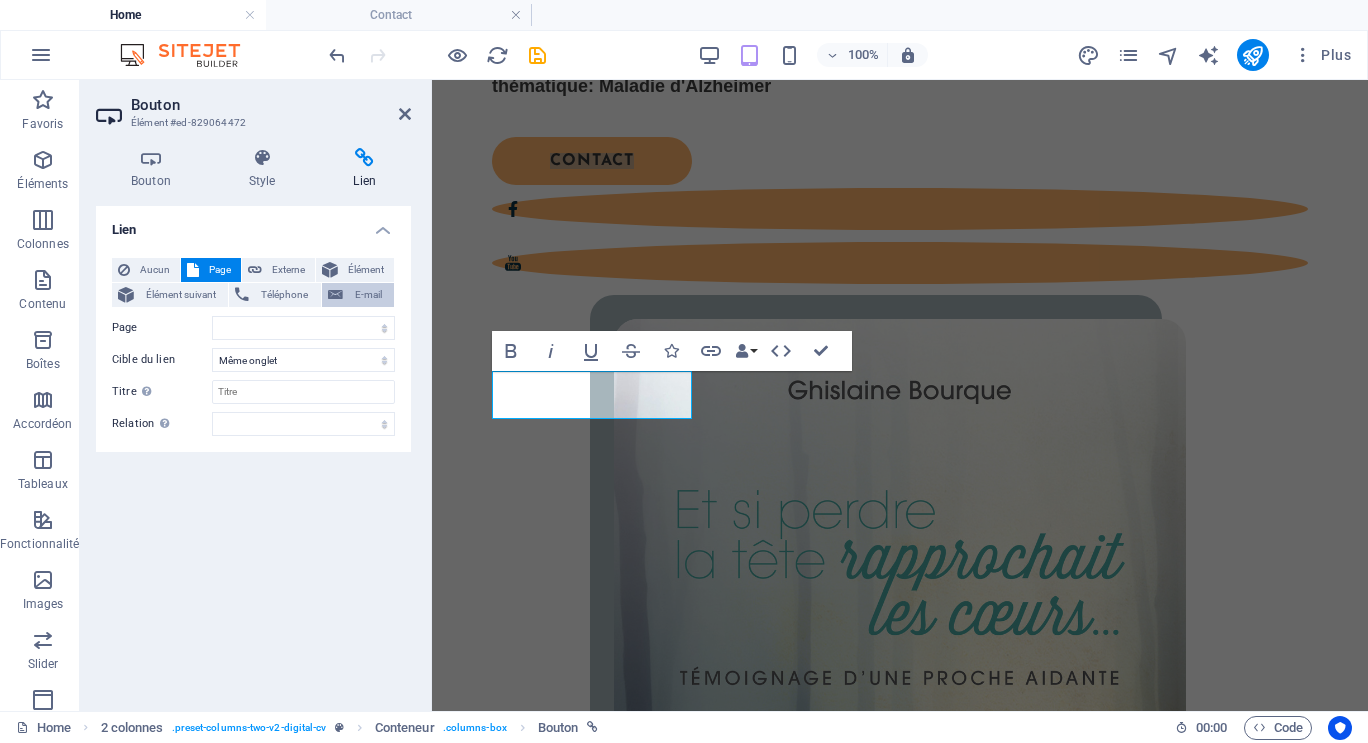 click on "E-mail" at bounding box center [368, 295] 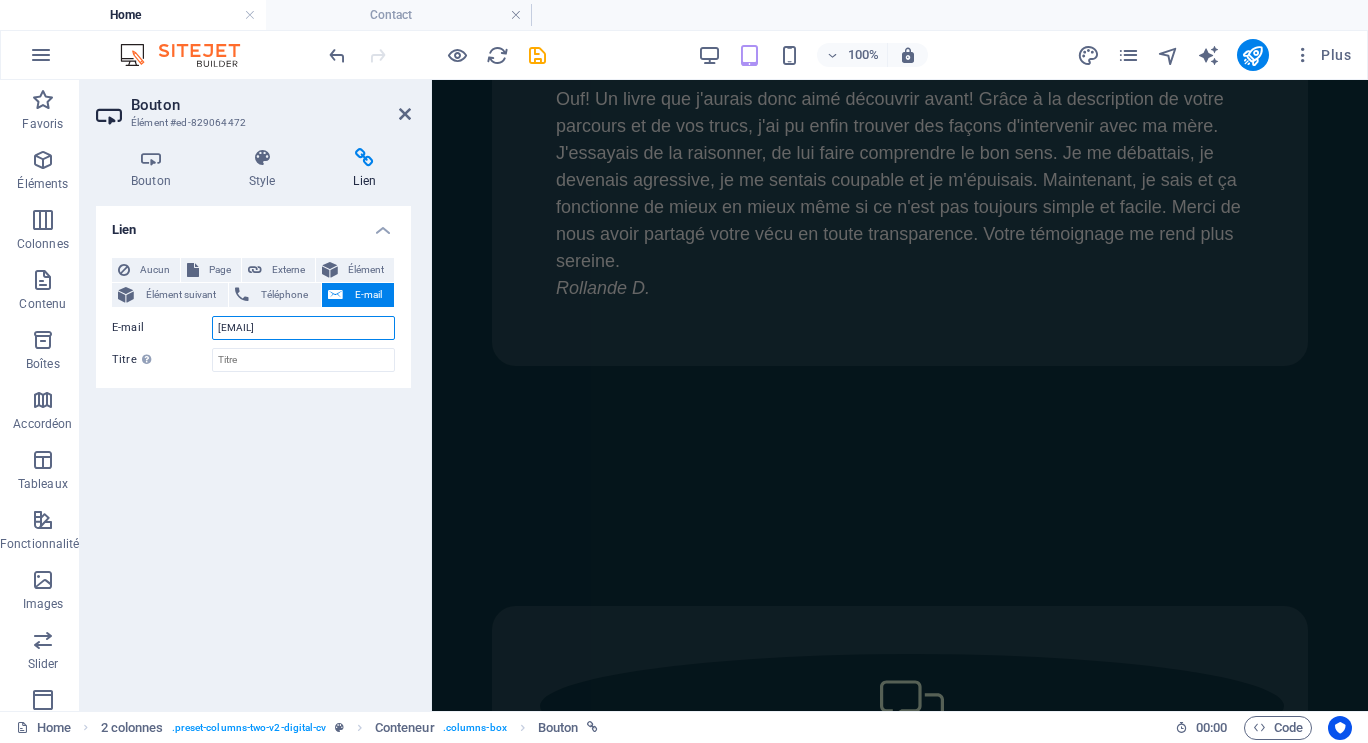 scroll, scrollTop: 12310, scrollLeft: 0, axis: vertical 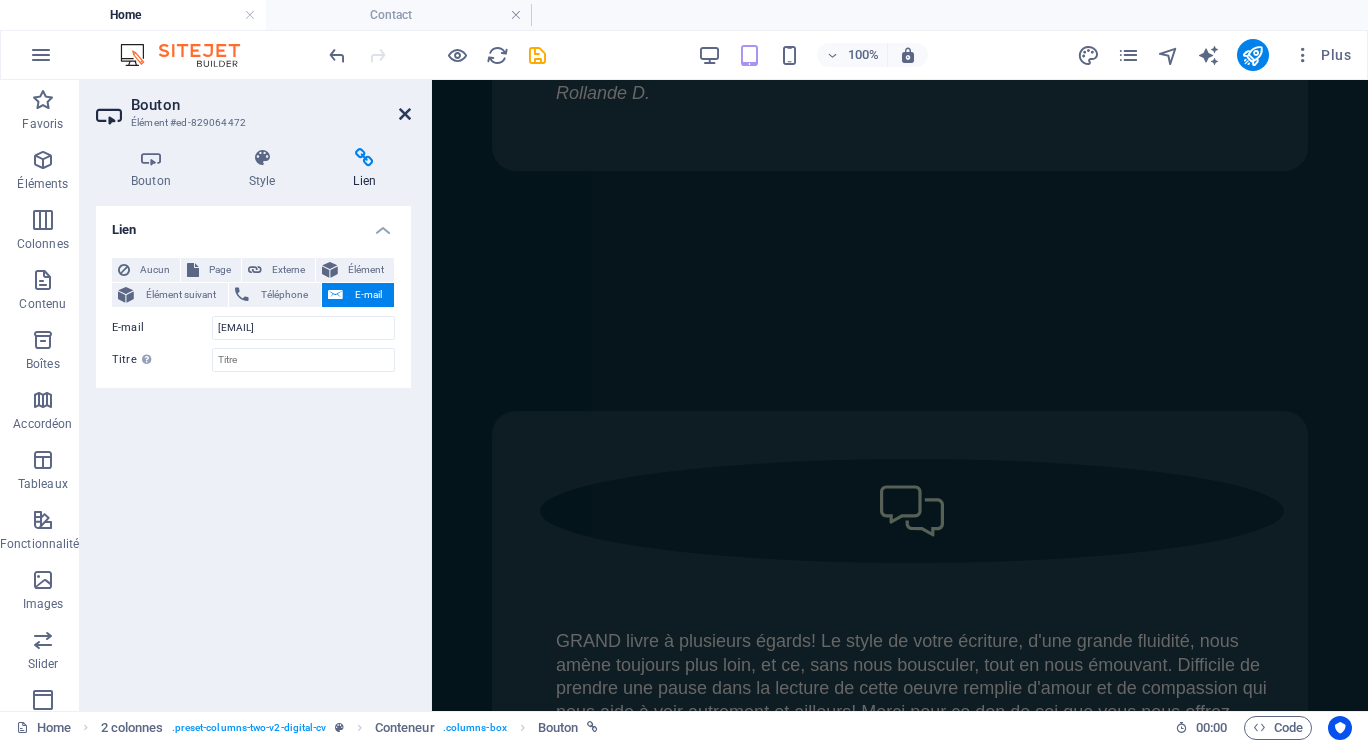 click at bounding box center [405, 114] 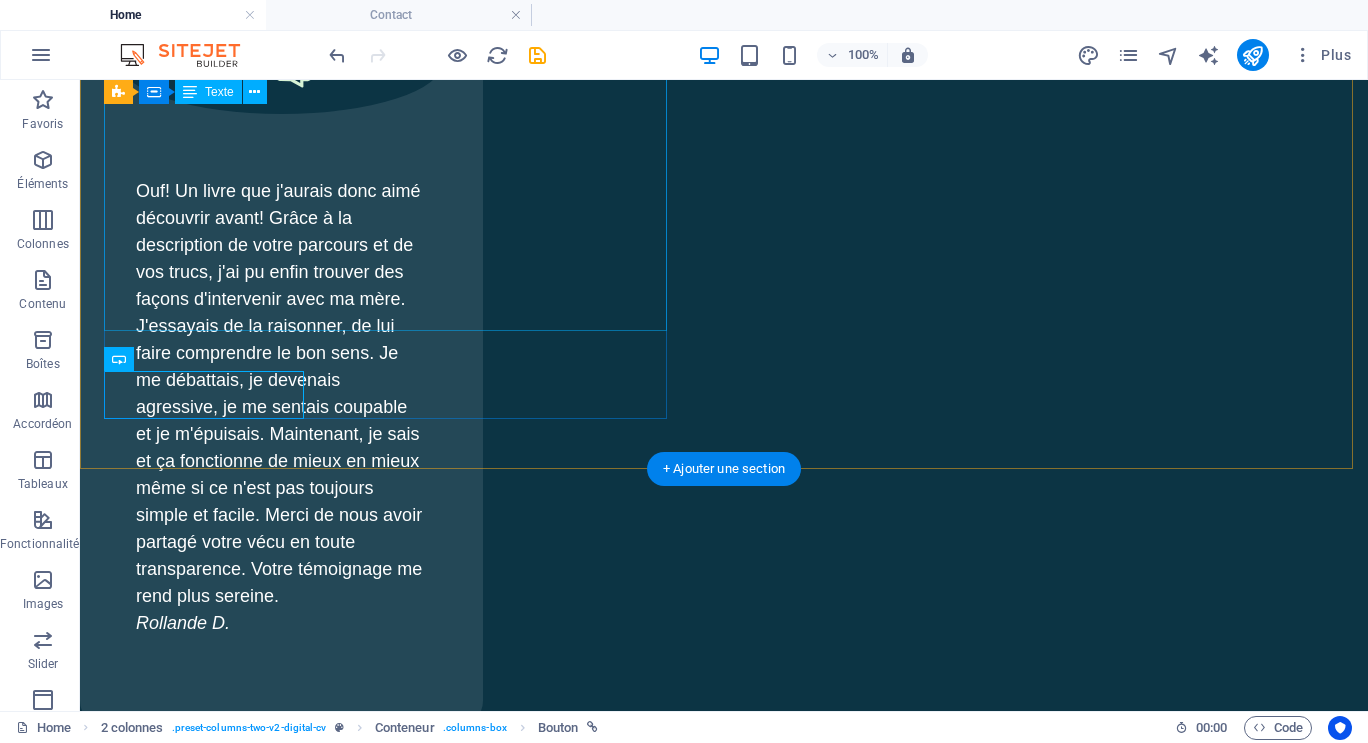 scroll, scrollTop: 2221, scrollLeft: 0, axis: vertical 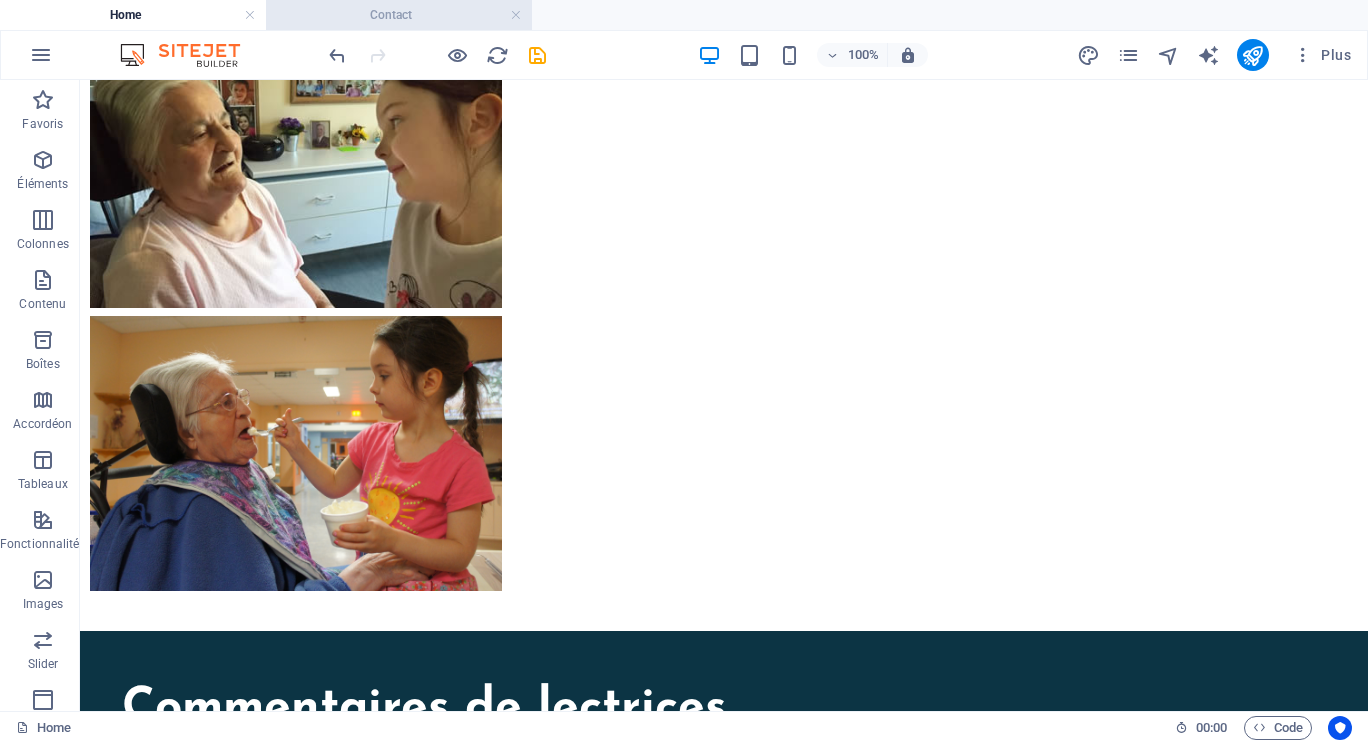 click on "Contact" at bounding box center (399, 15) 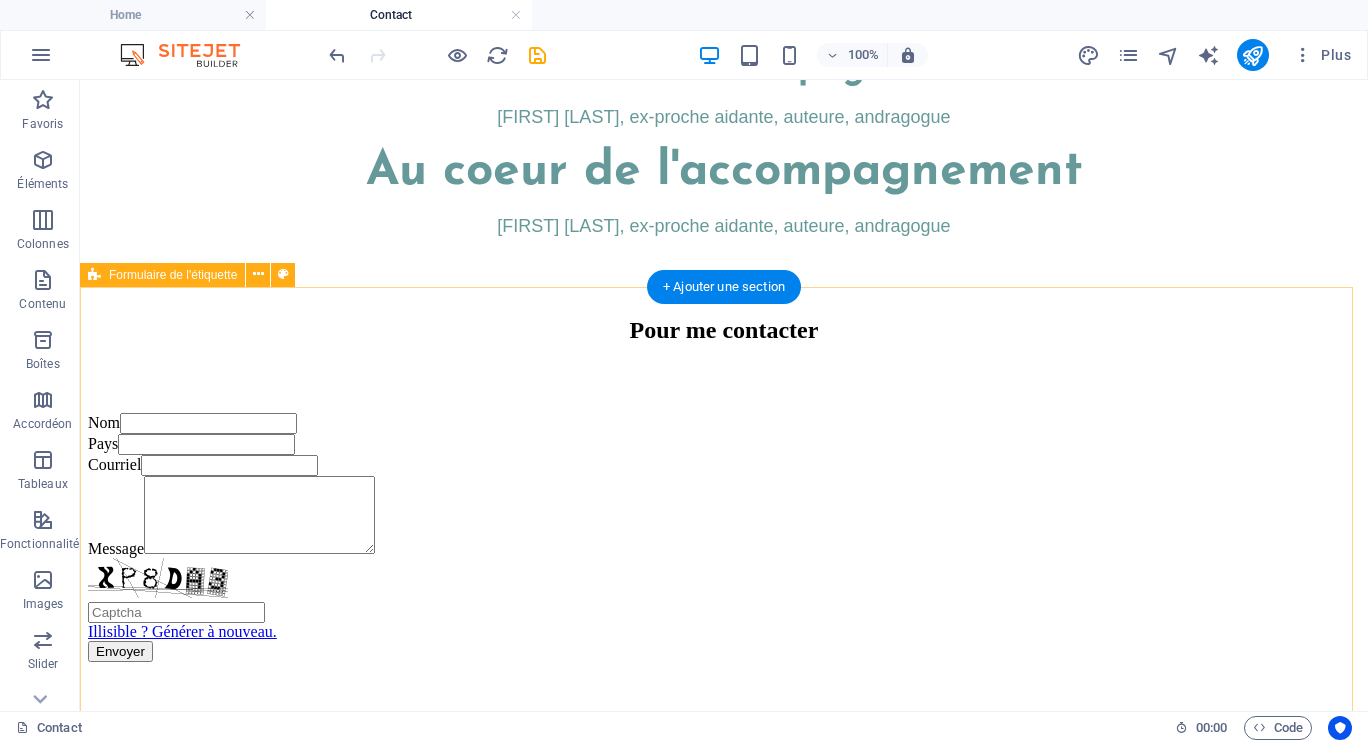 scroll, scrollTop: 200, scrollLeft: 0, axis: vertical 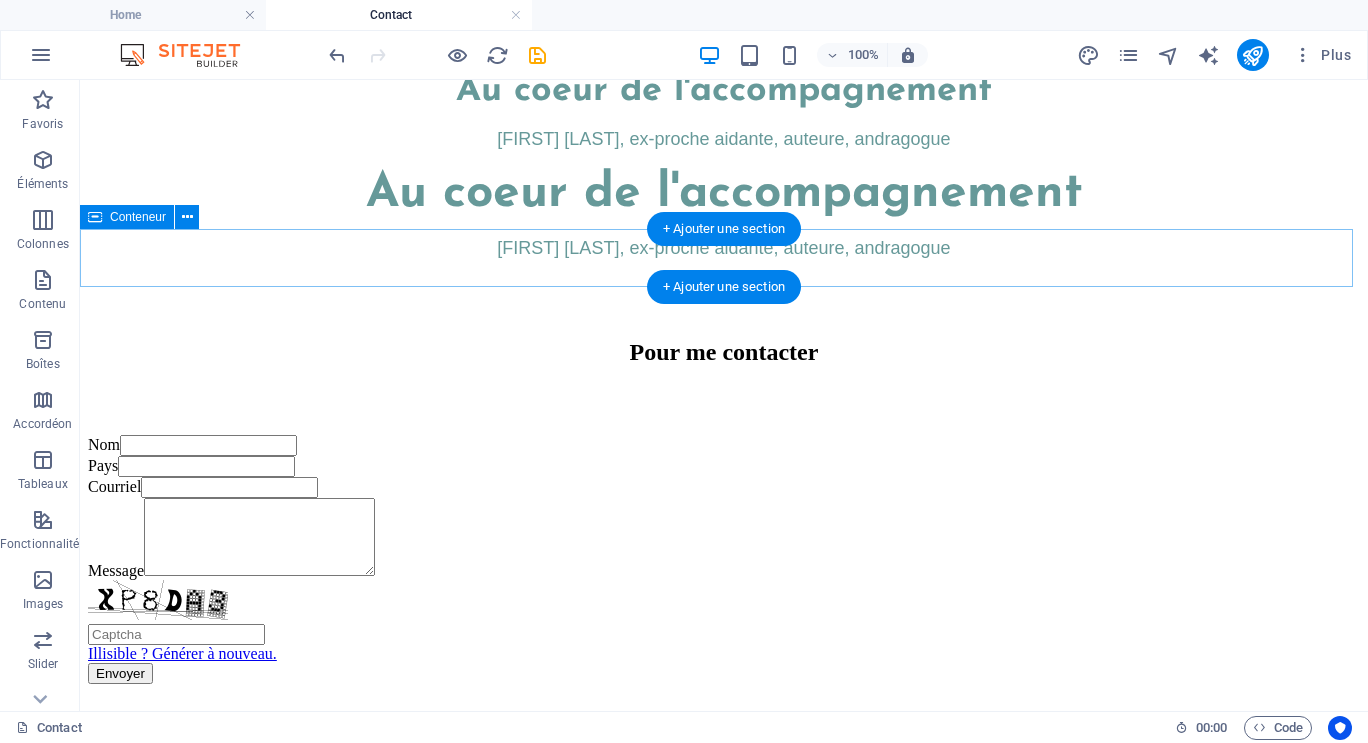 click on "Pour me contacter" at bounding box center [724, 352] 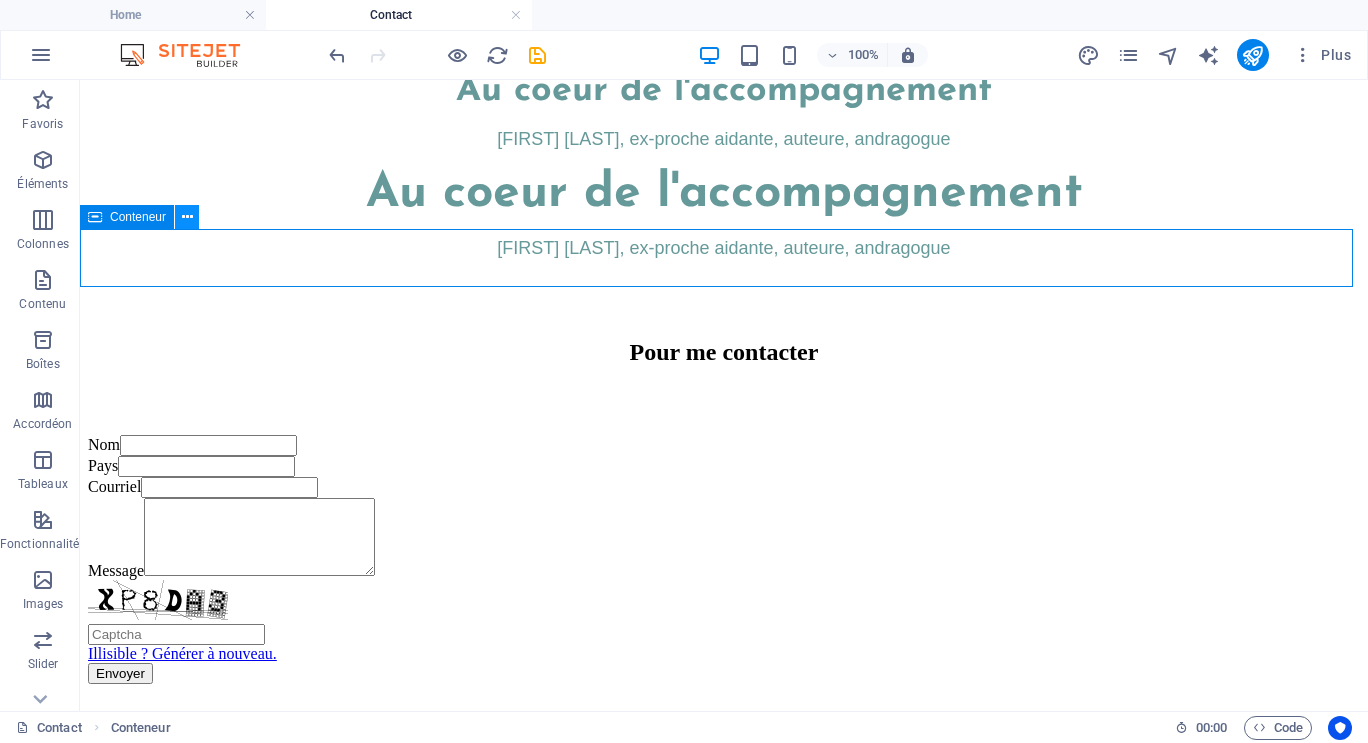 click at bounding box center [187, 217] 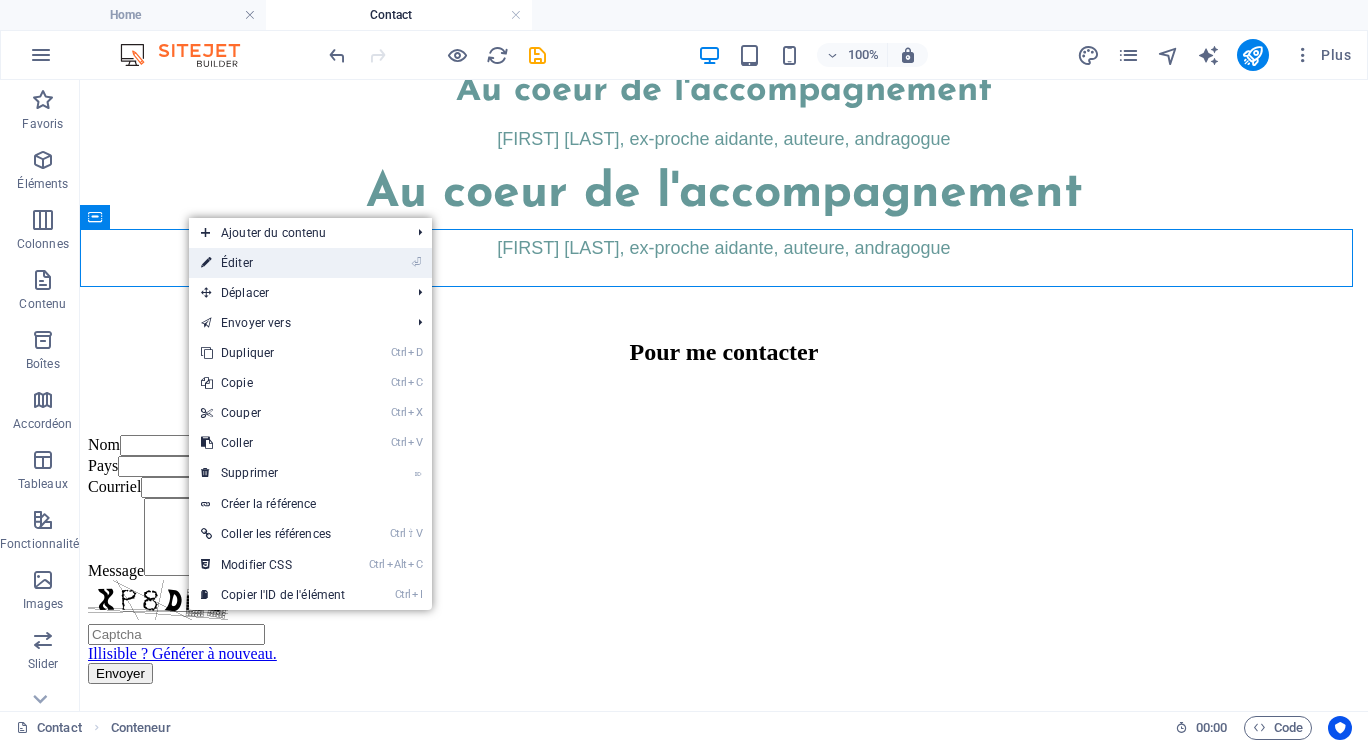 click on "⏎  Éditer" at bounding box center (273, 263) 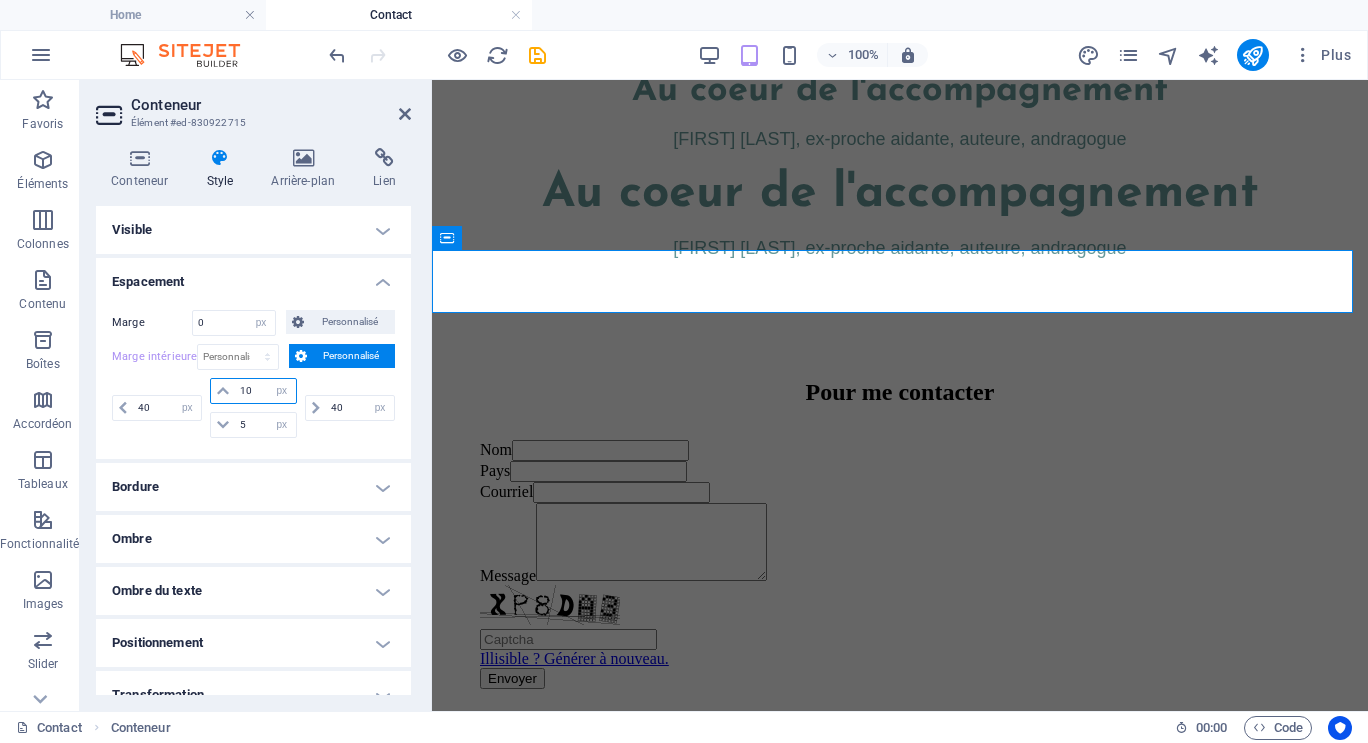 drag, startPoint x: 257, startPoint y: 390, endPoint x: 238, endPoint y: 389, distance: 19.026299 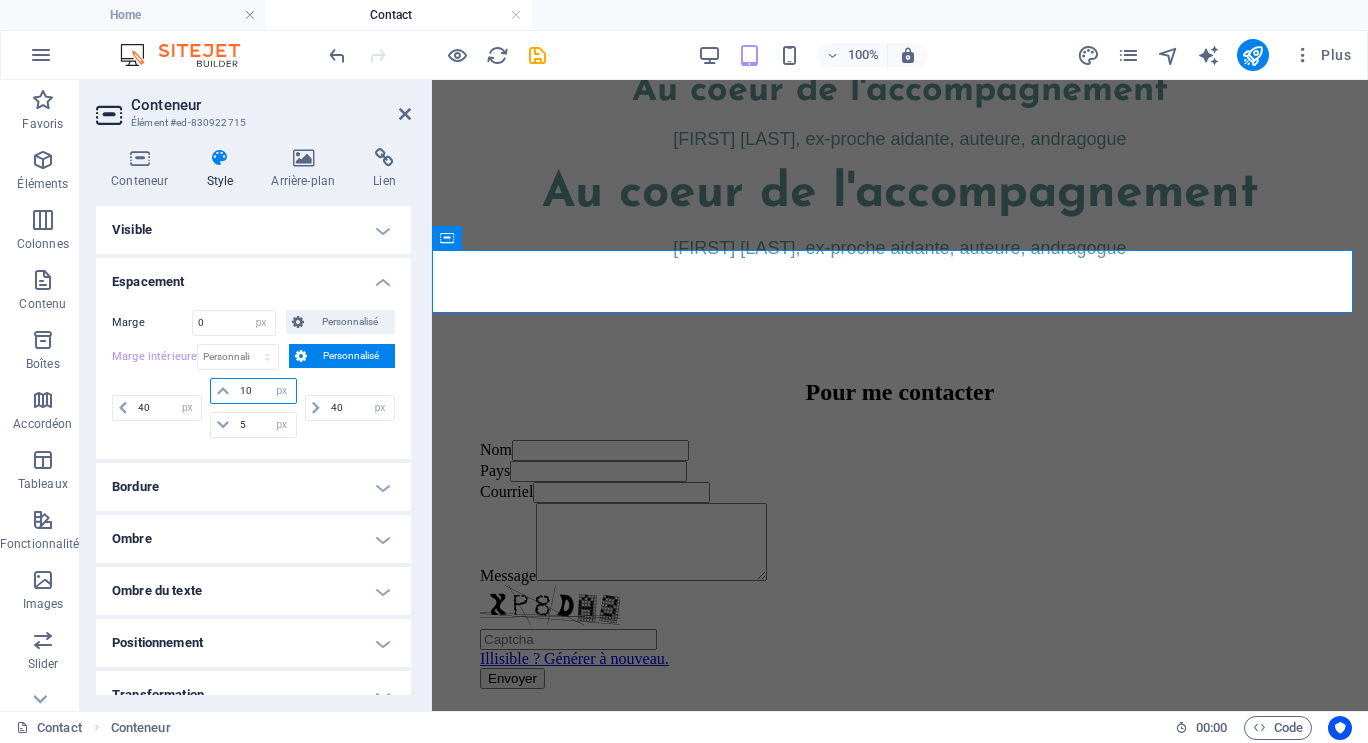 click on "10" at bounding box center [265, 391] 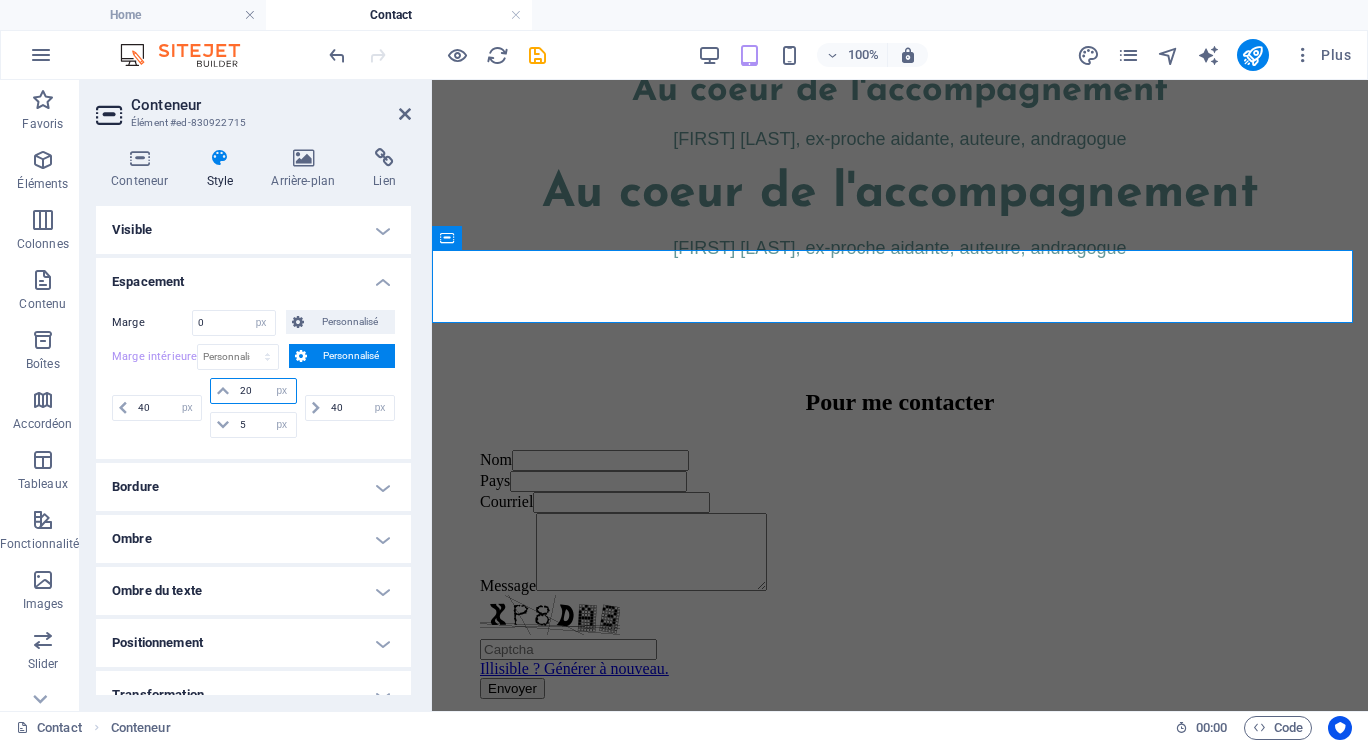 type on "2" 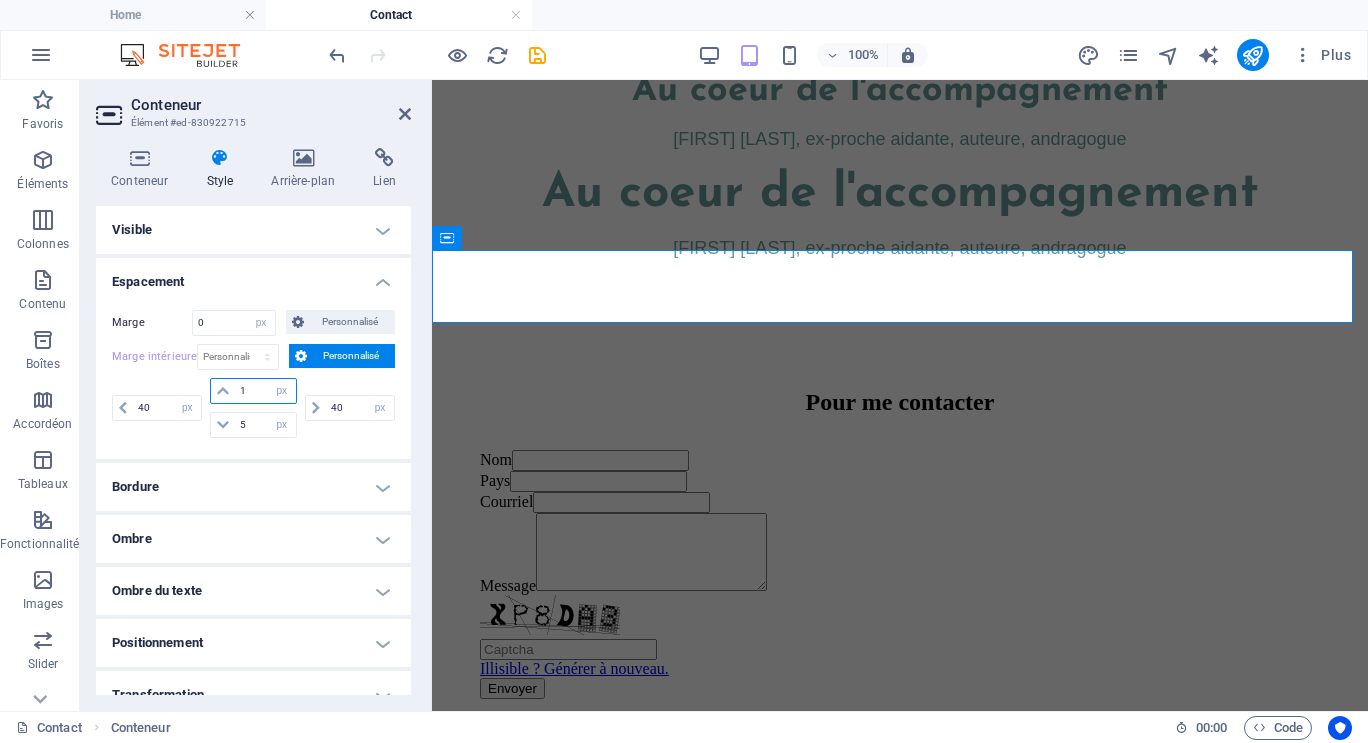 type on "10" 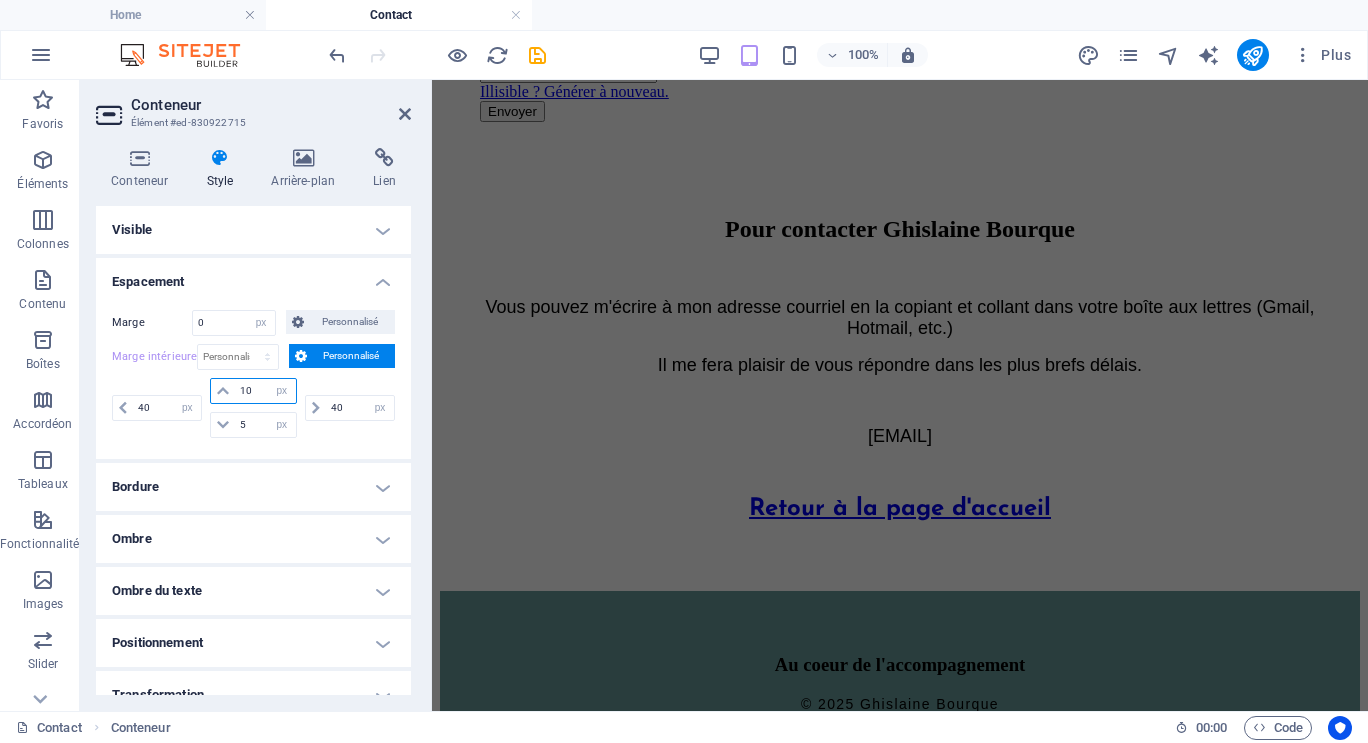 scroll, scrollTop: 768, scrollLeft: 0, axis: vertical 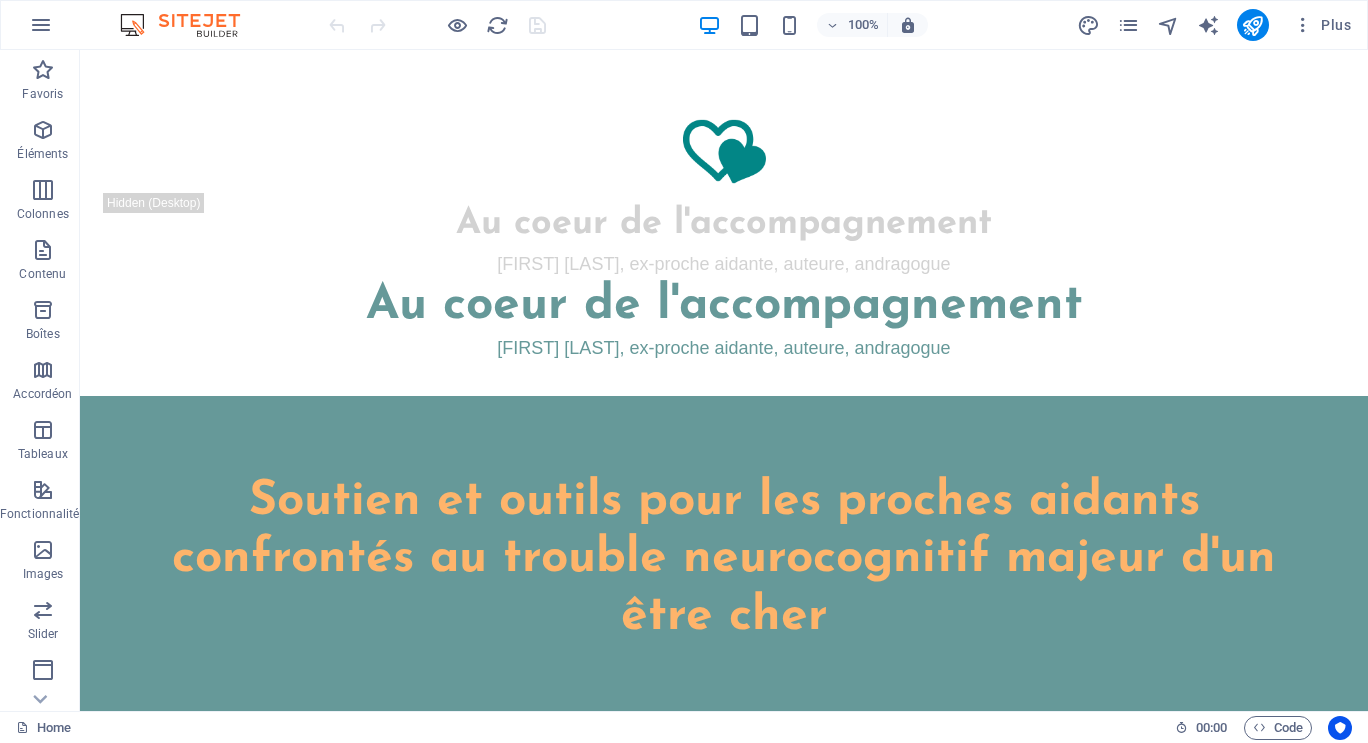 drag, startPoint x: 1360, startPoint y: 83, endPoint x: 1441, endPoint y: 82, distance: 81.00617 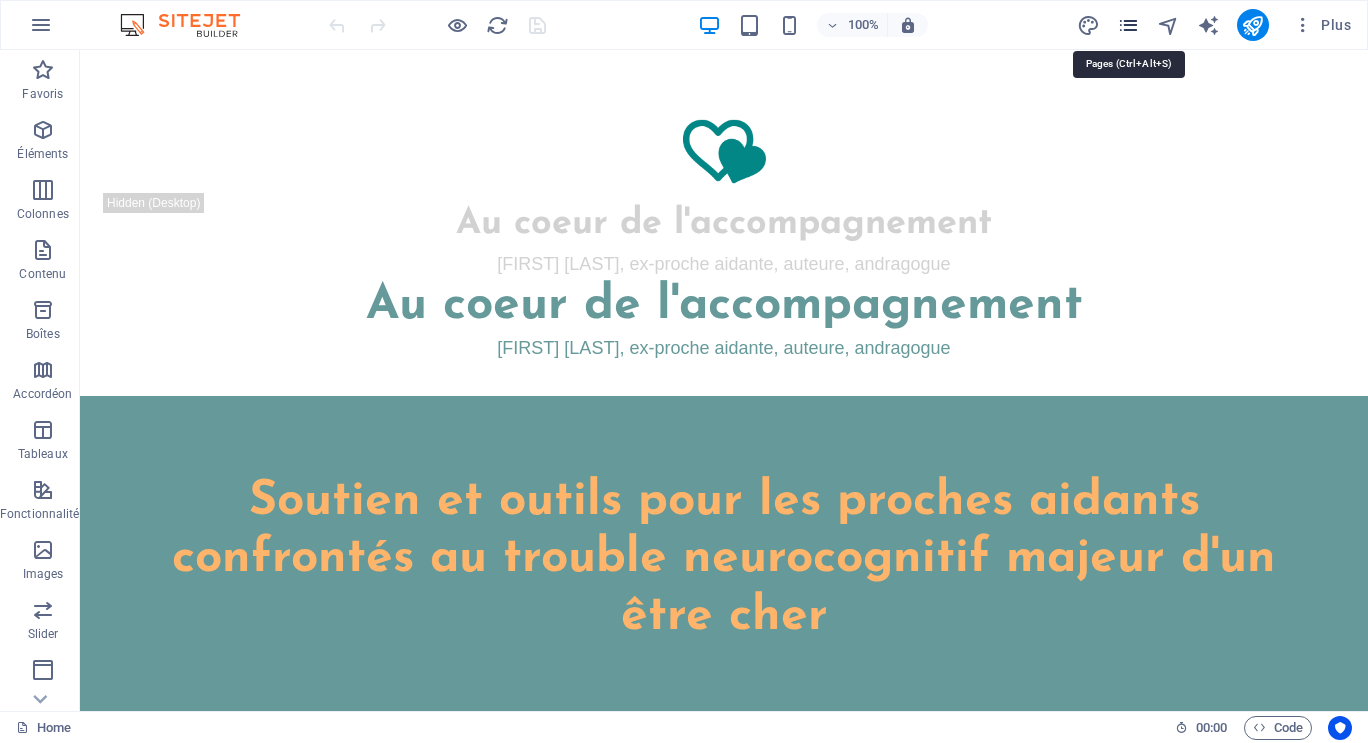 click at bounding box center [1128, 25] 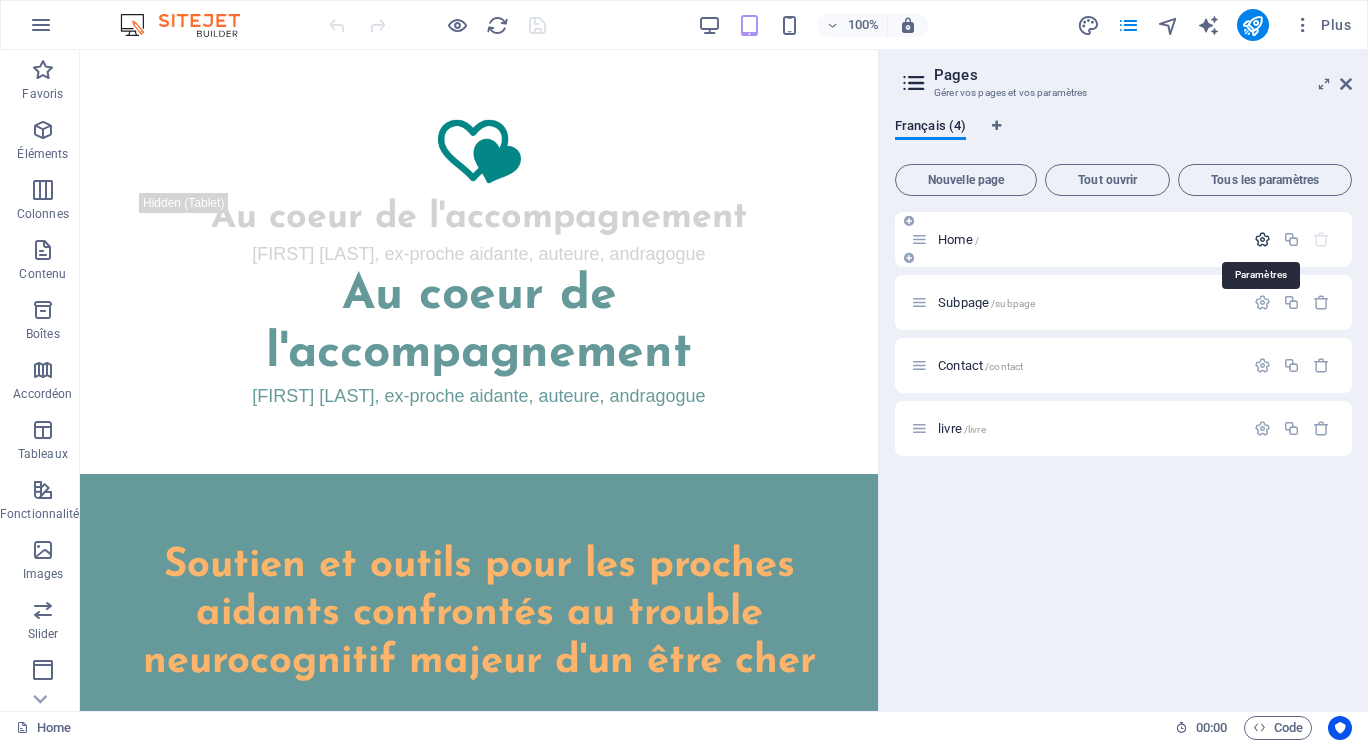 click at bounding box center [1262, 239] 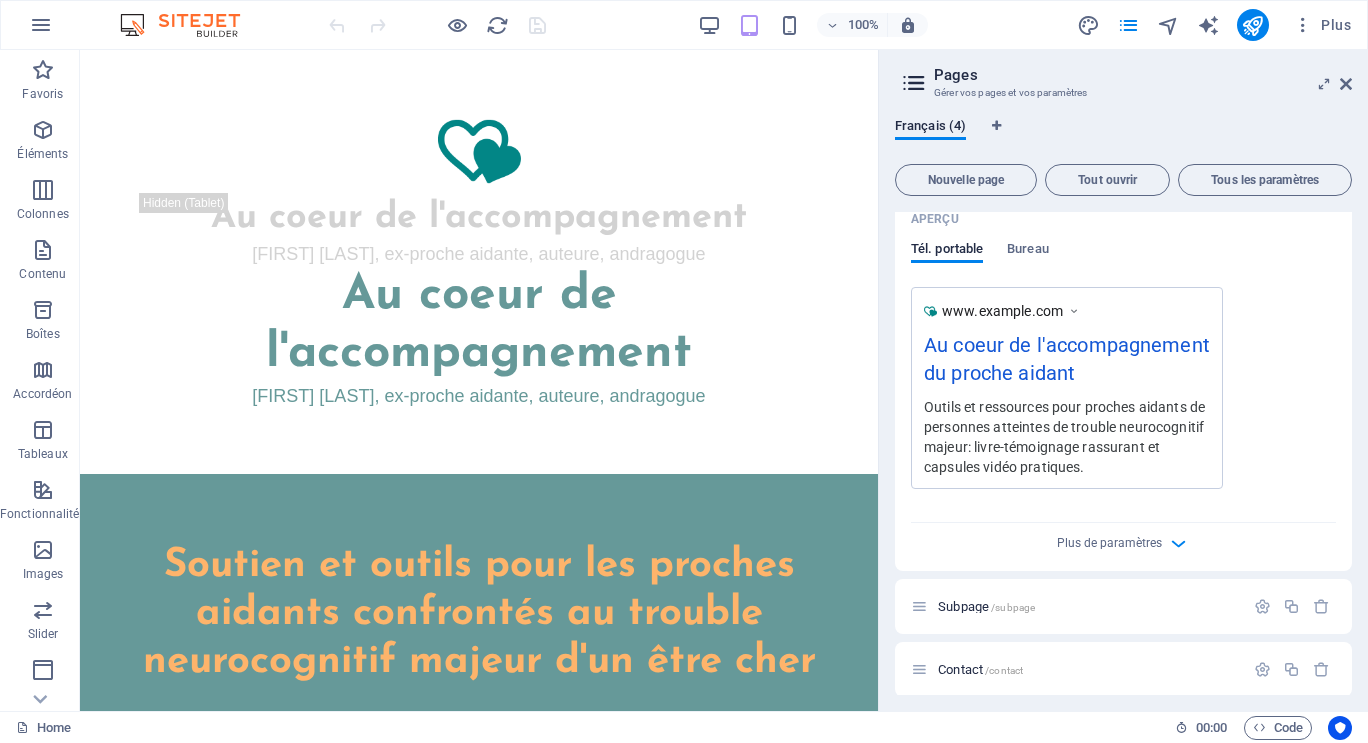 scroll, scrollTop: 602, scrollLeft: 0, axis: vertical 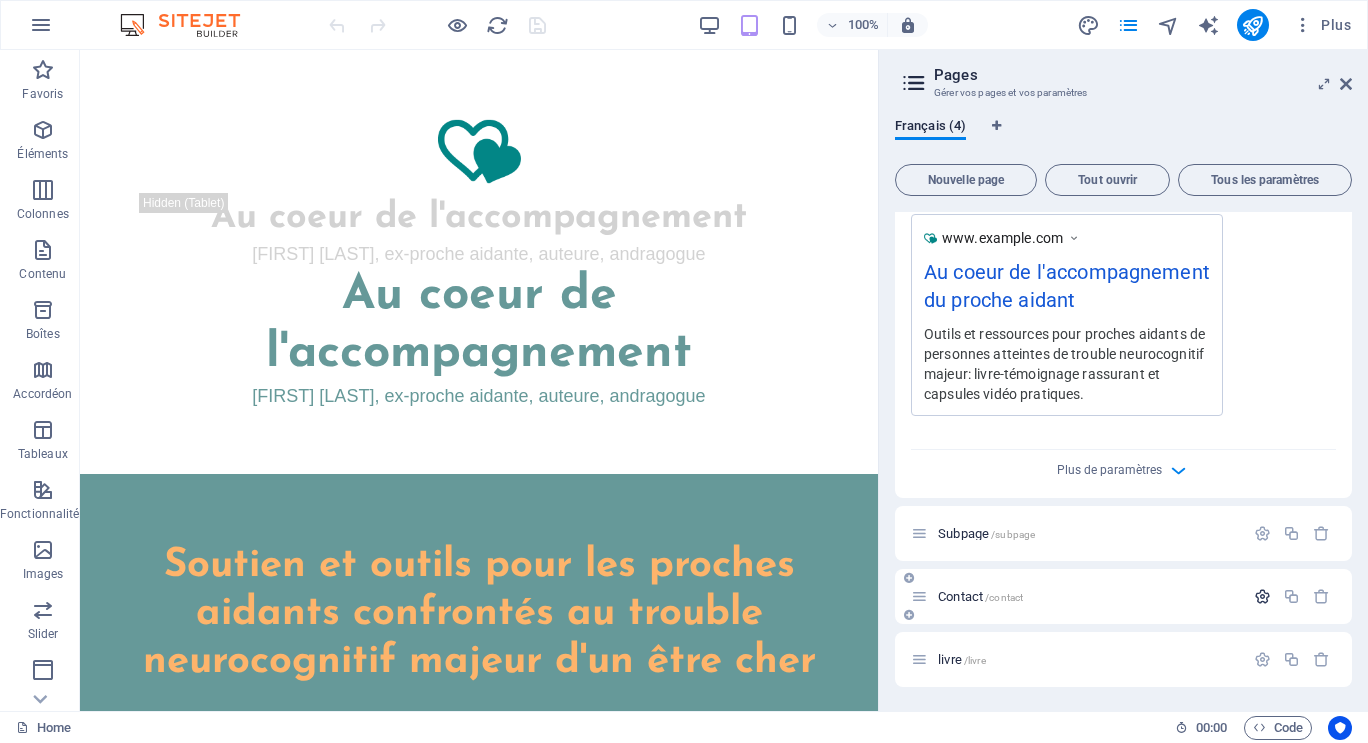 click at bounding box center [1262, 596] 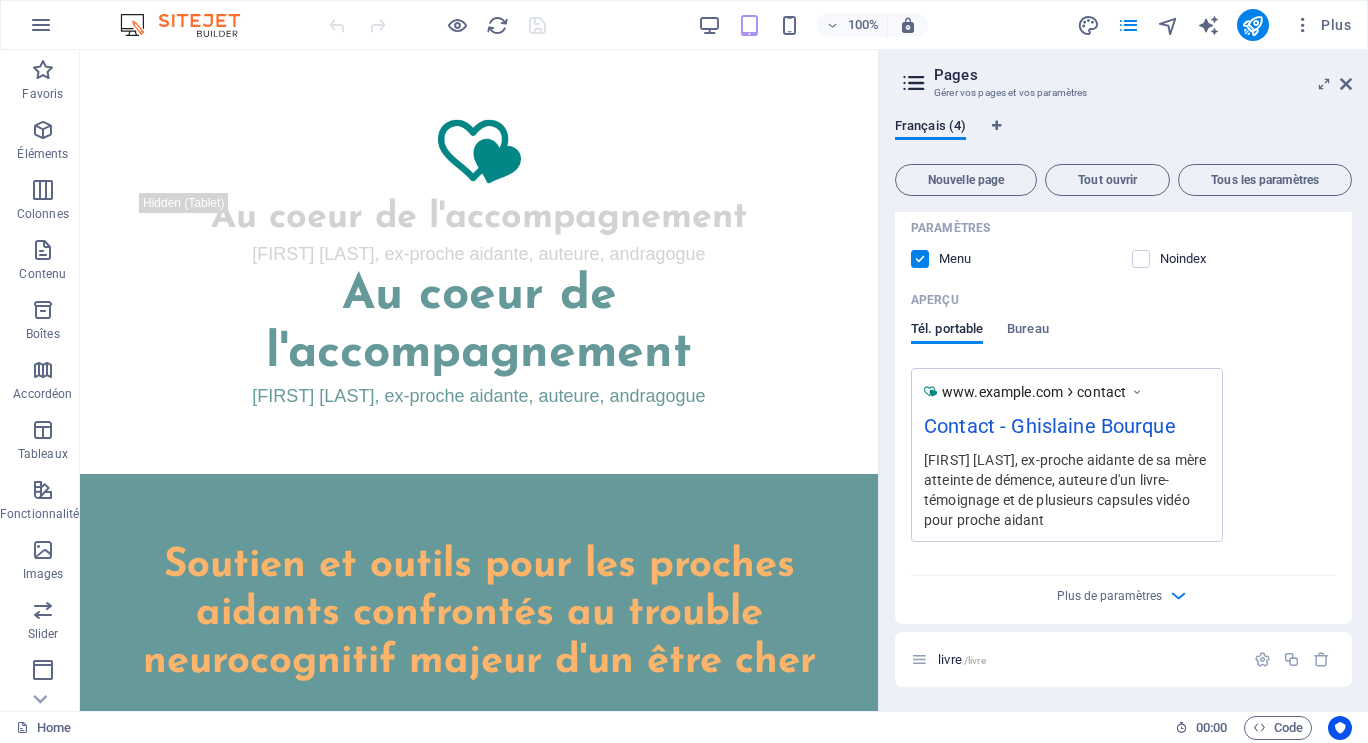 scroll, scrollTop: 908, scrollLeft: 0, axis: vertical 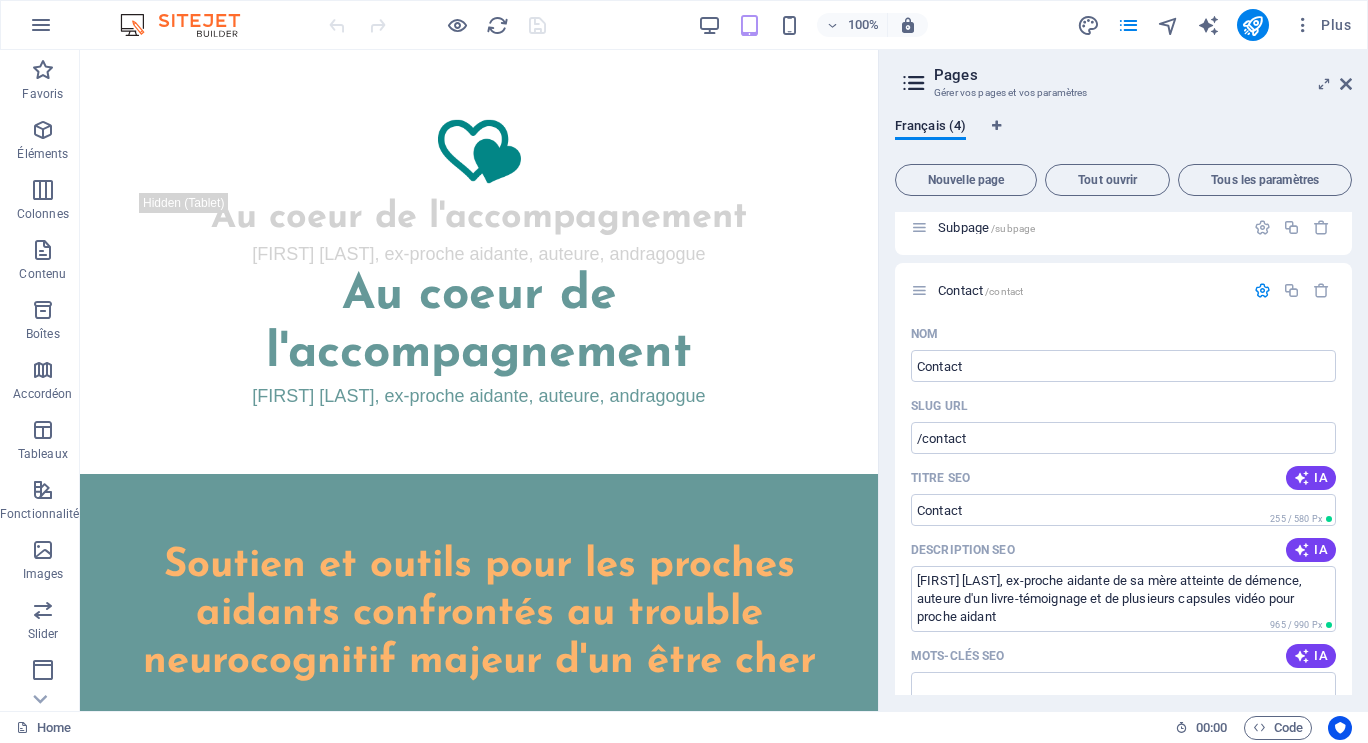 drag, startPoint x: 1347, startPoint y: 482, endPoint x: 1367, endPoint y: 566, distance: 86.34813 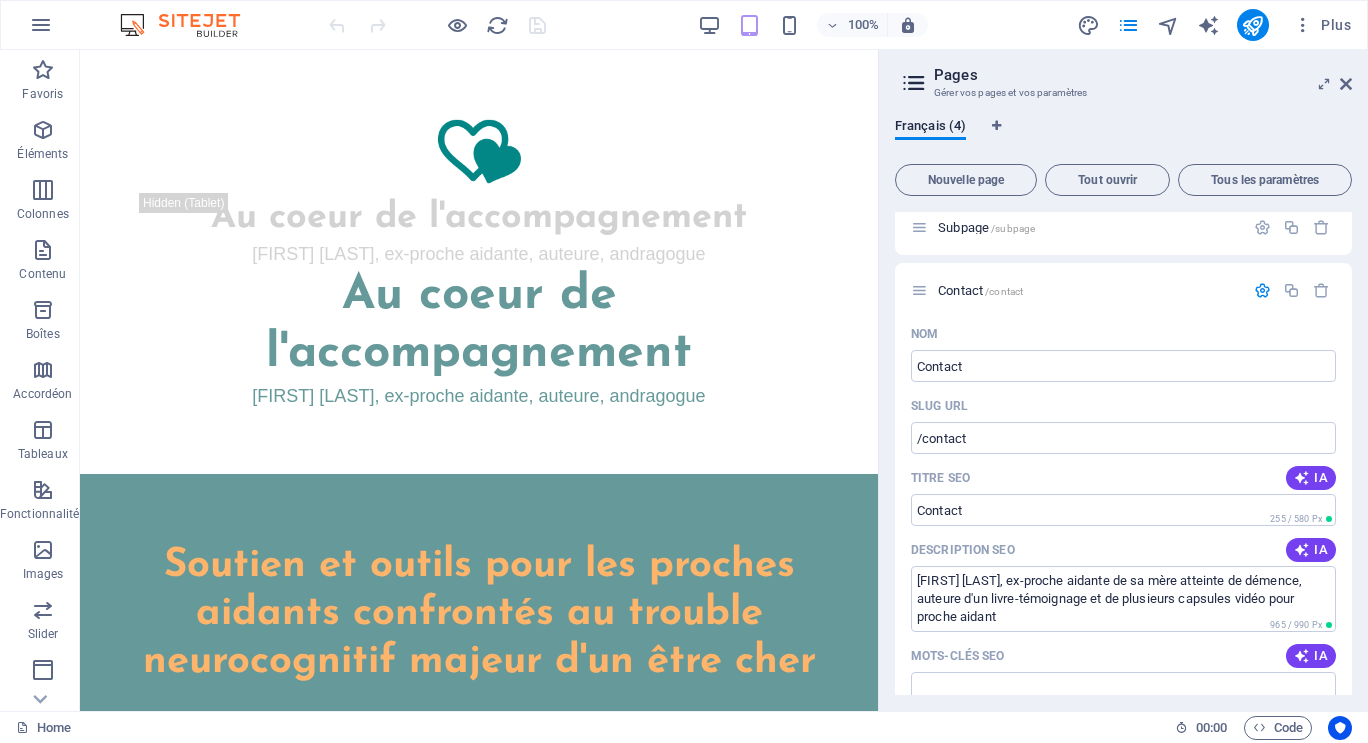 drag, startPoint x: 1346, startPoint y: 462, endPoint x: 1367, endPoint y: 701, distance: 239.92082 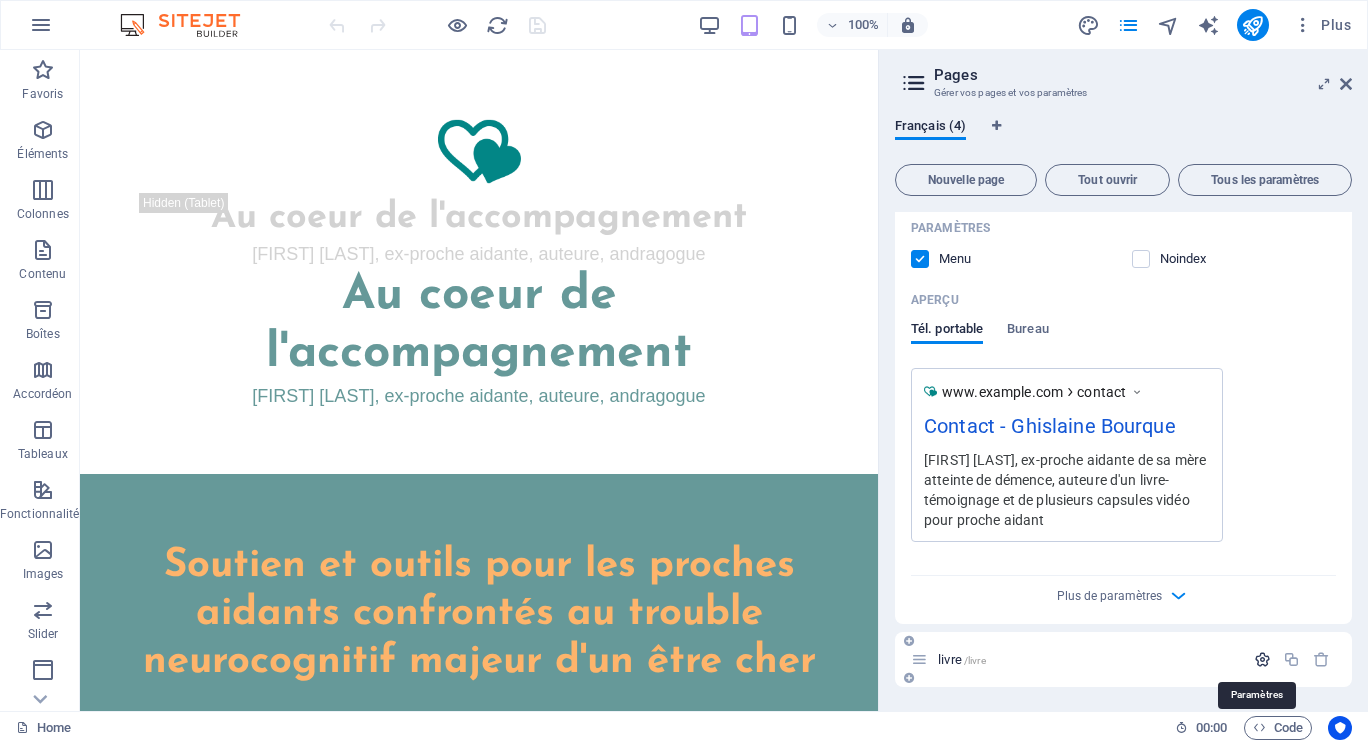 click at bounding box center [1262, 659] 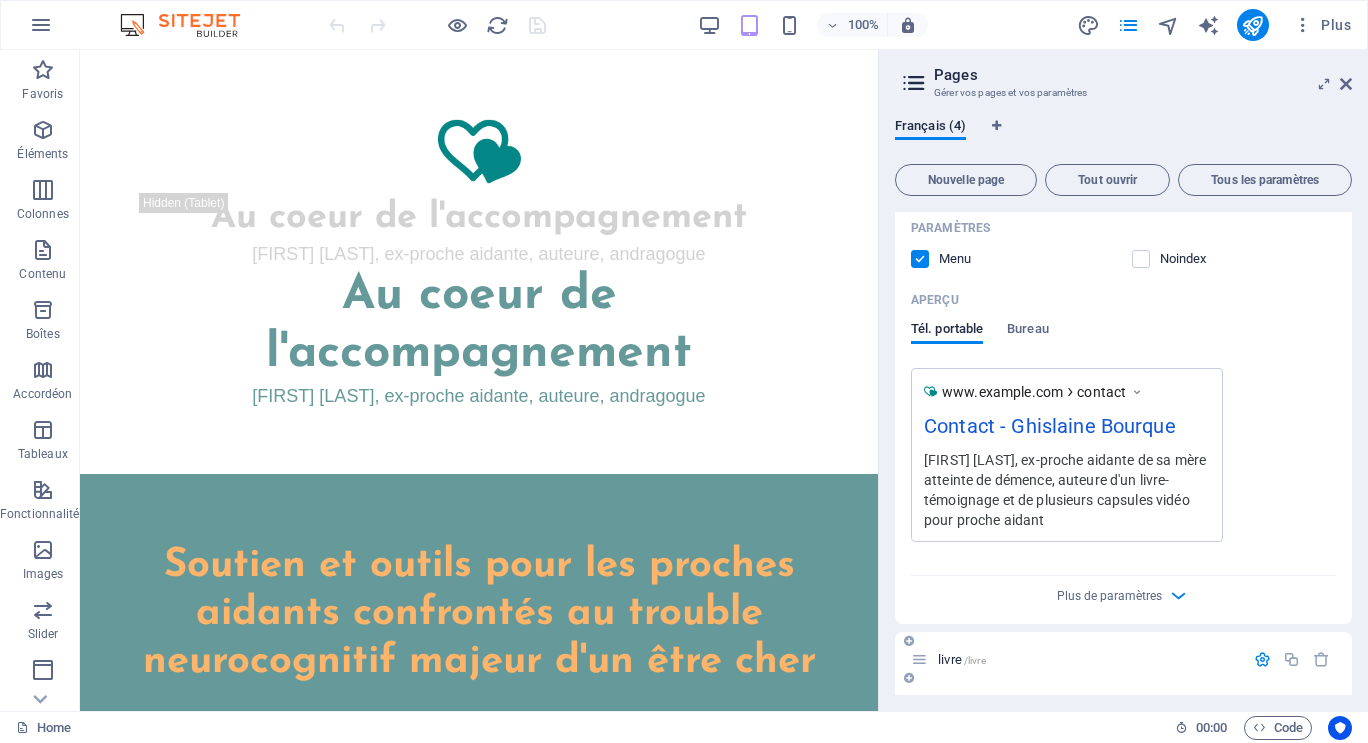 scroll, scrollTop: 1689, scrollLeft: 0, axis: vertical 